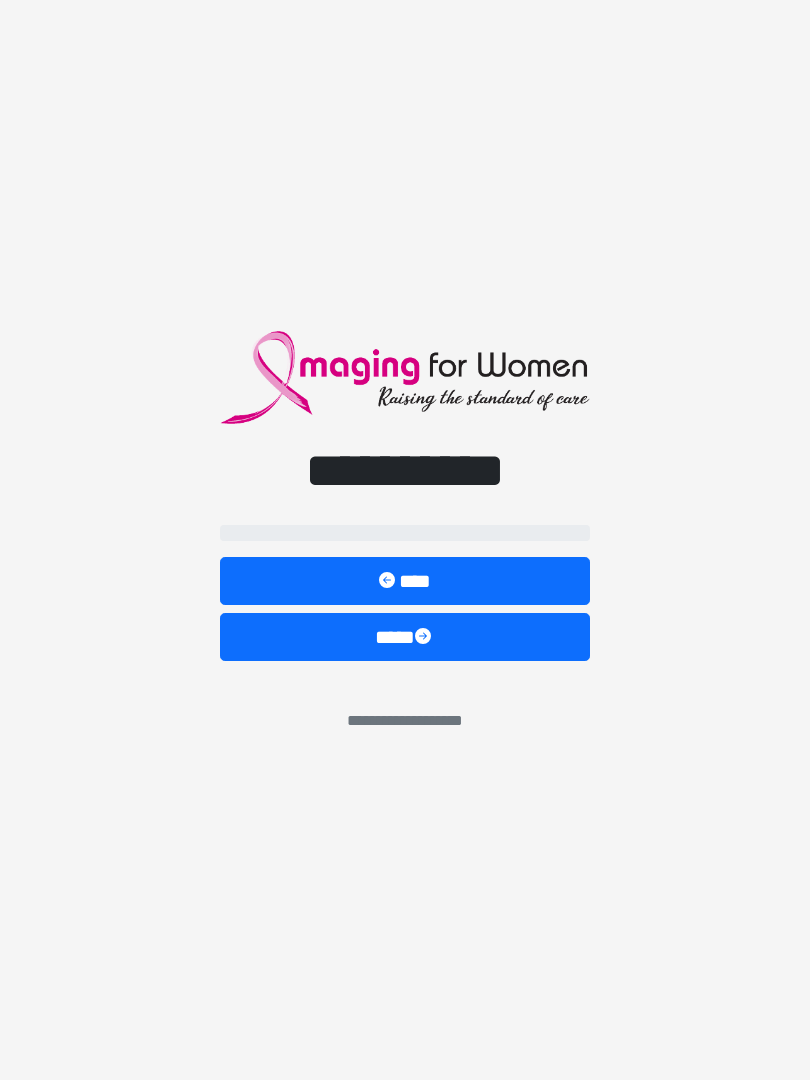 scroll, scrollTop: 0, scrollLeft: 0, axis: both 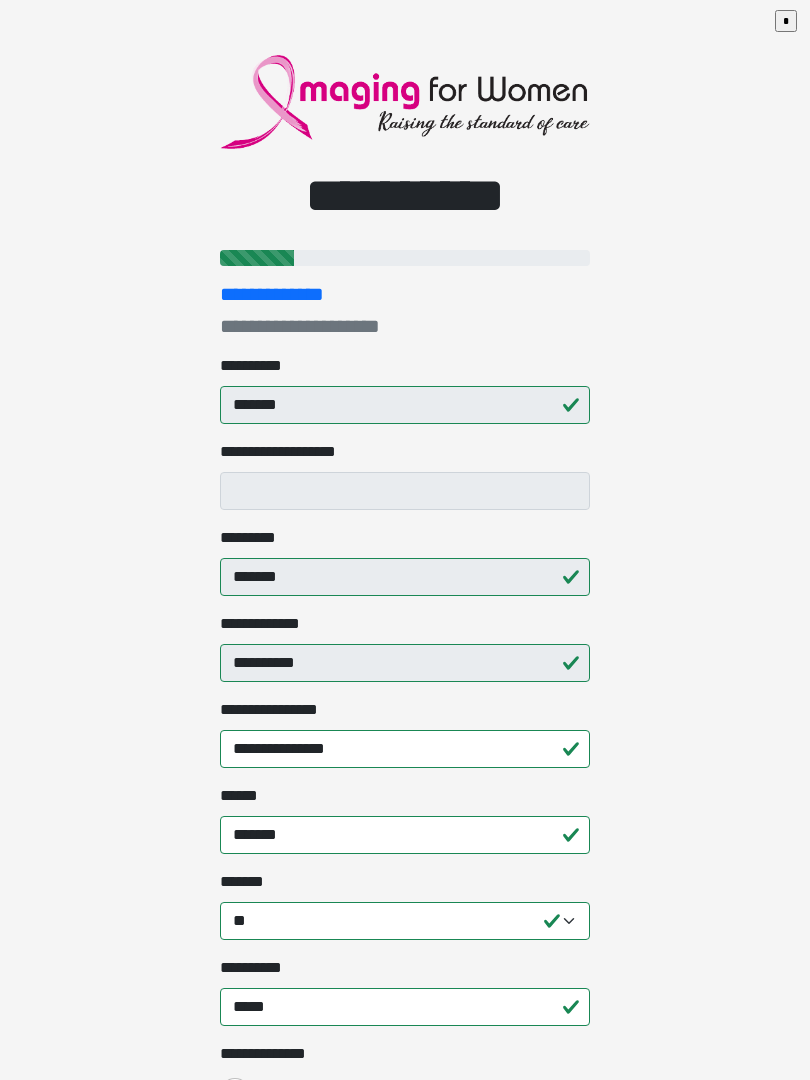 click on "**********" at bounding box center (405, 540) 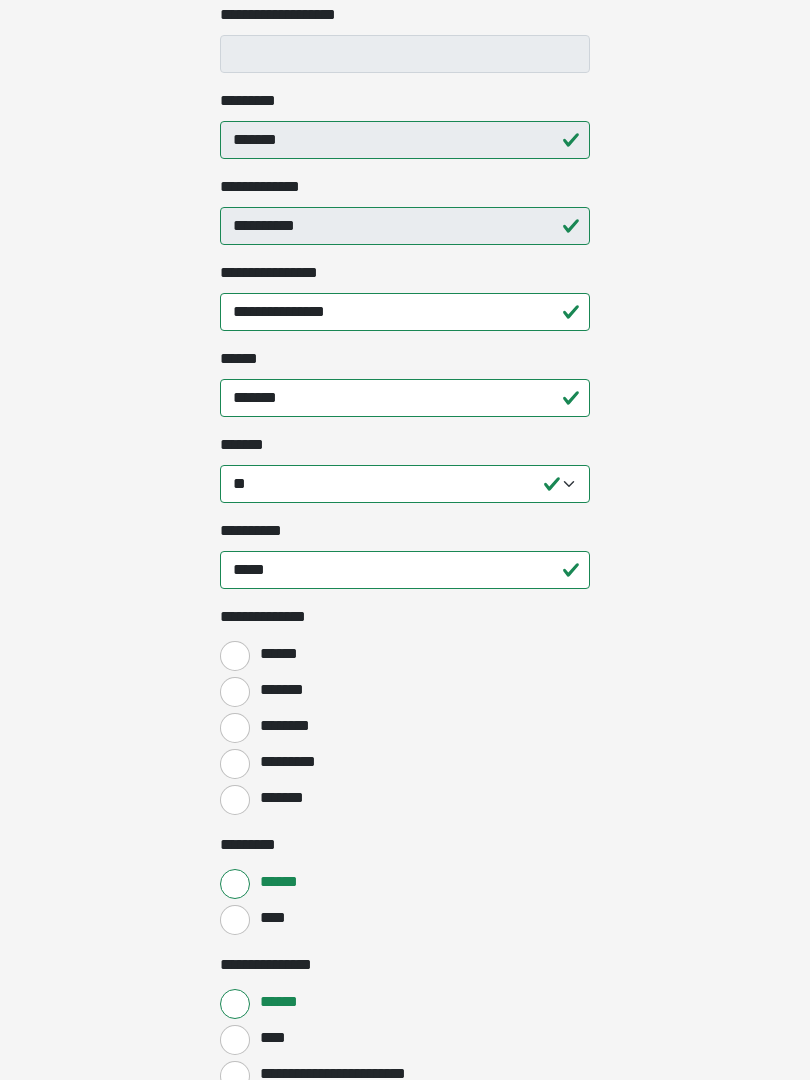 scroll, scrollTop: 447, scrollLeft: 0, axis: vertical 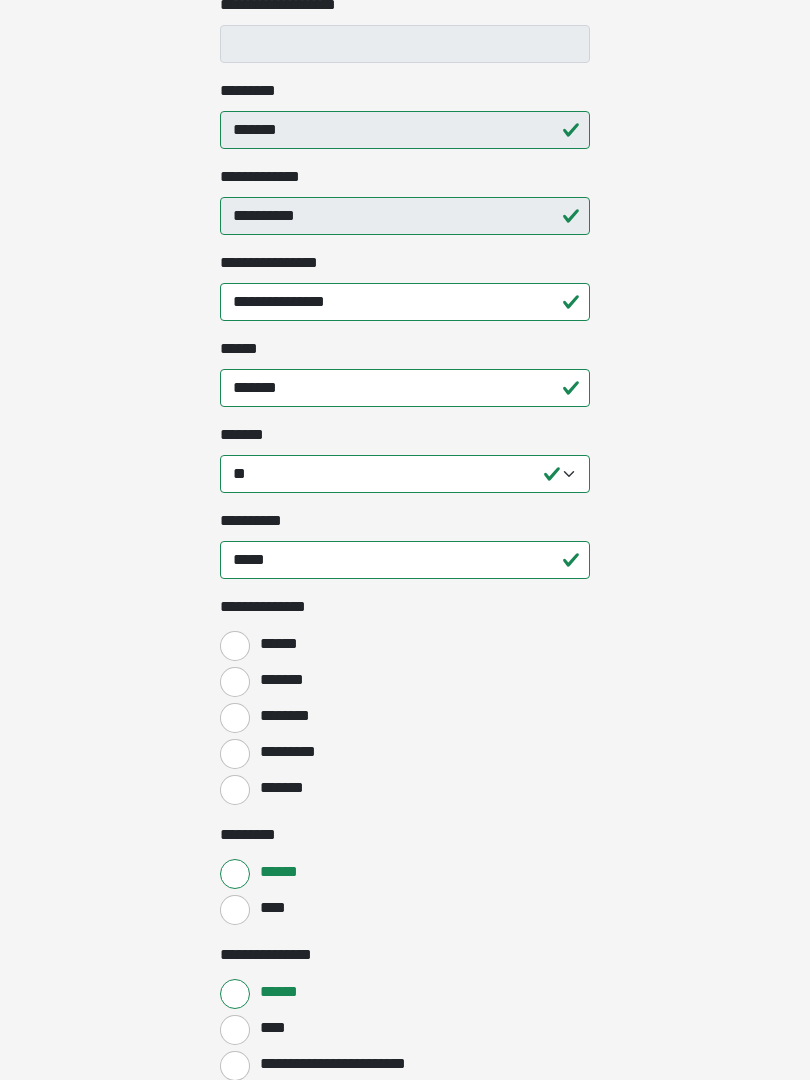 click on "*******" at bounding box center [235, 682] 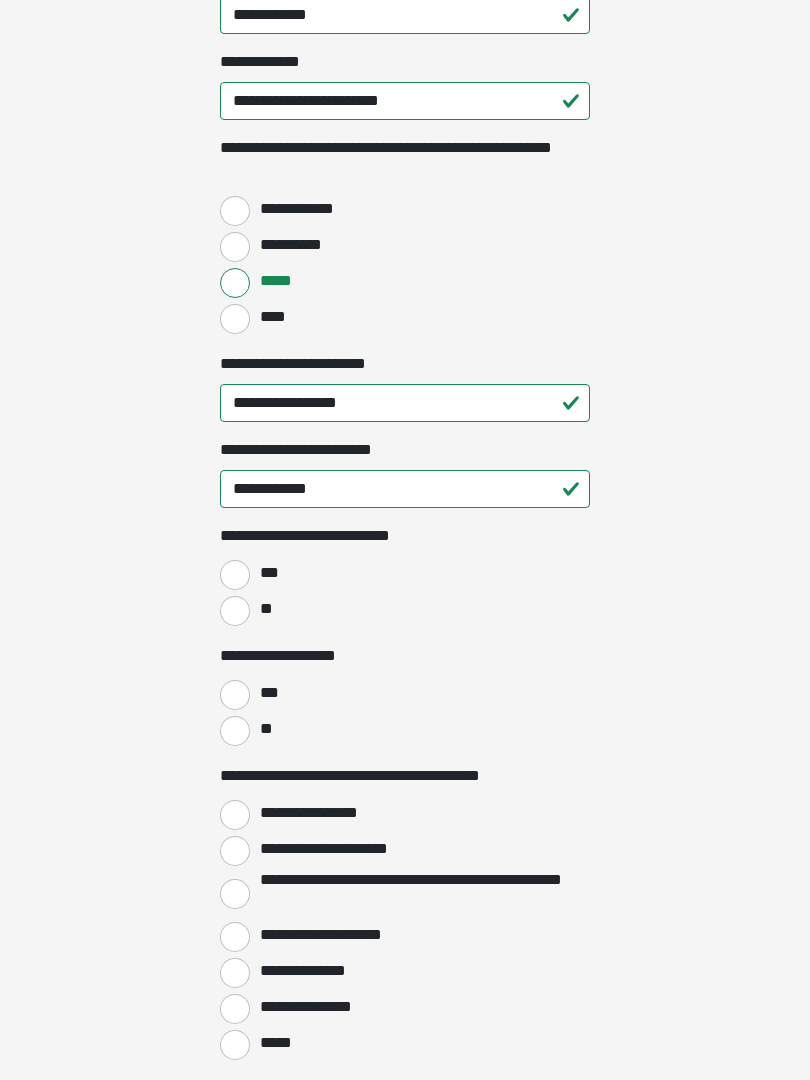 click on "**" at bounding box center (235, 612) 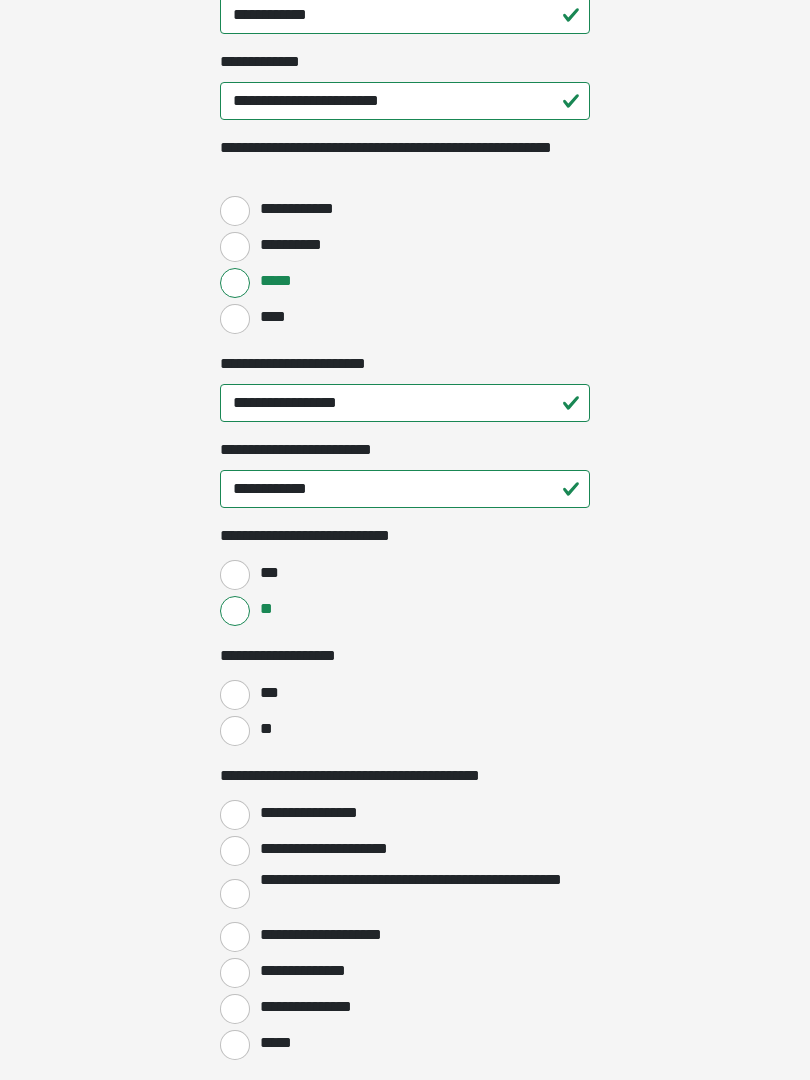 click on "**" at bounding box center [235, 731] 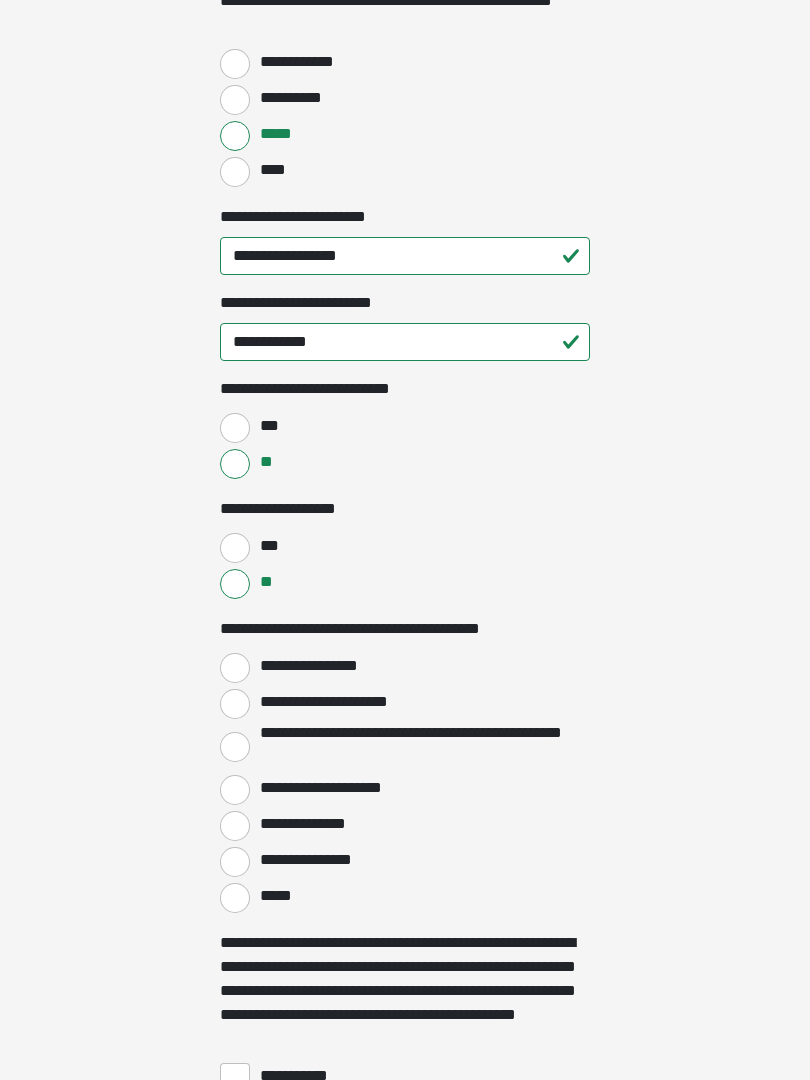 scroll, scrollTop: 2787, scrollLeft: 0, axis: vertical 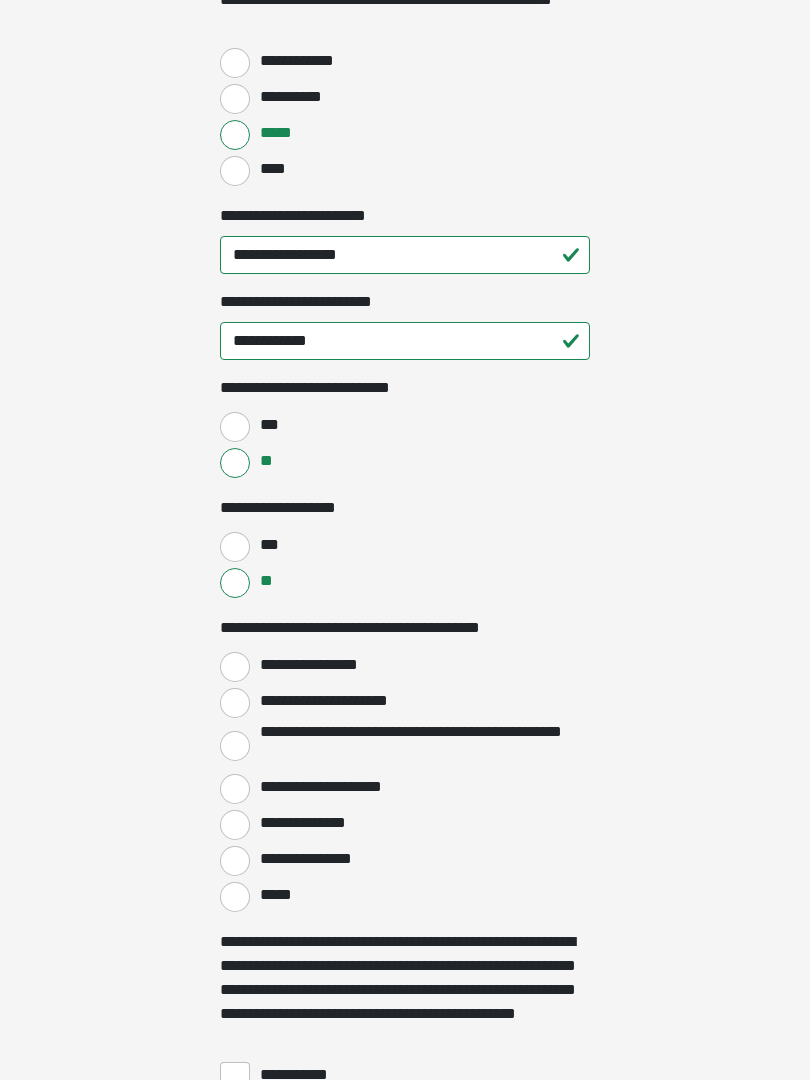 click on "**********" at bounding box center (235, 667) 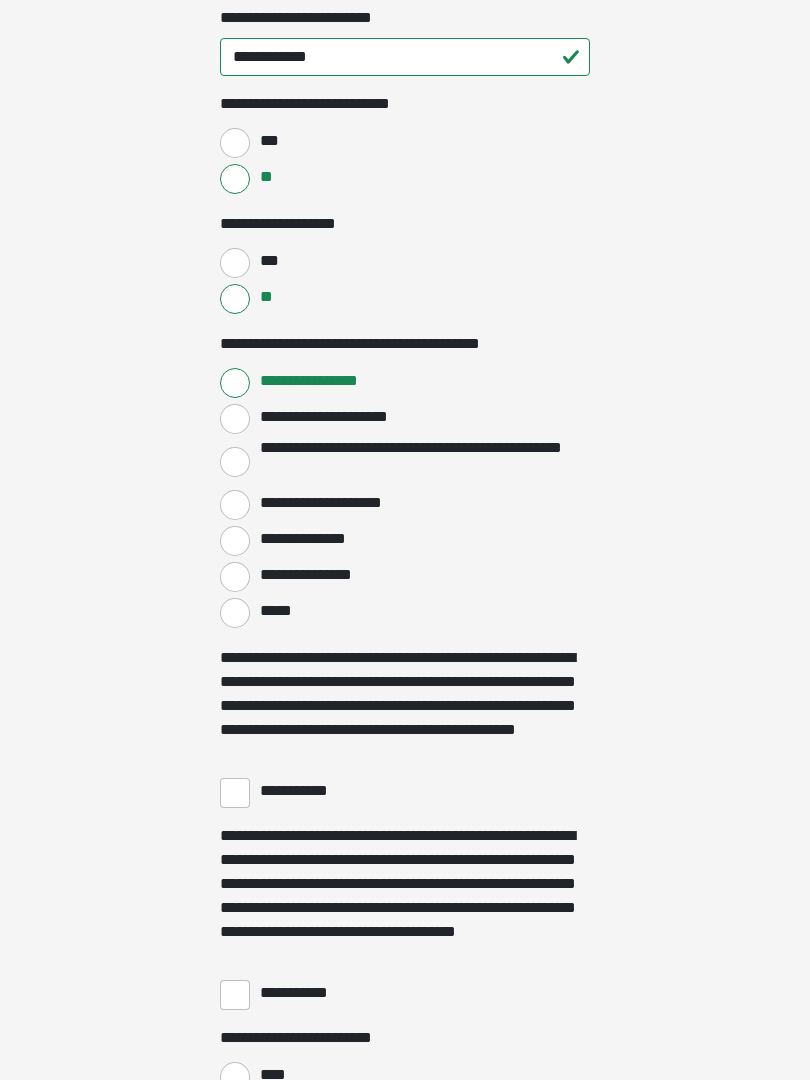 scroll, scrollTop: 3100, scrollLeft: 0, axis: vertical 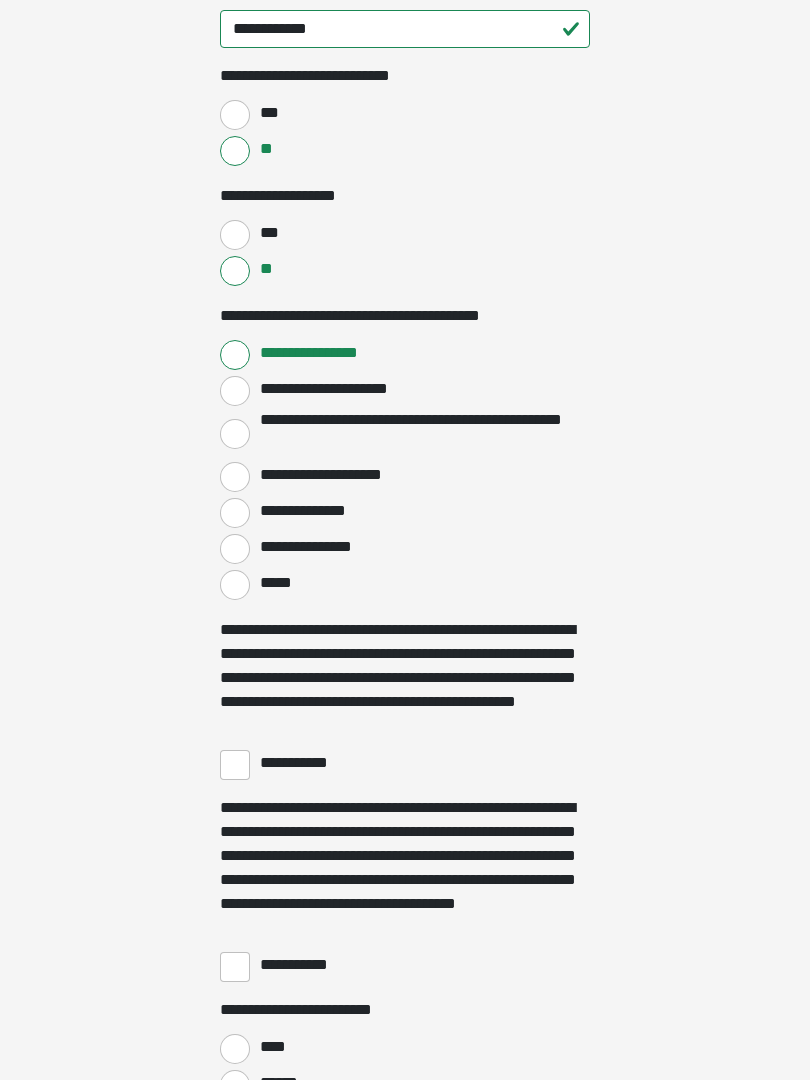 click on "**********" at bounding box center [235, 765] 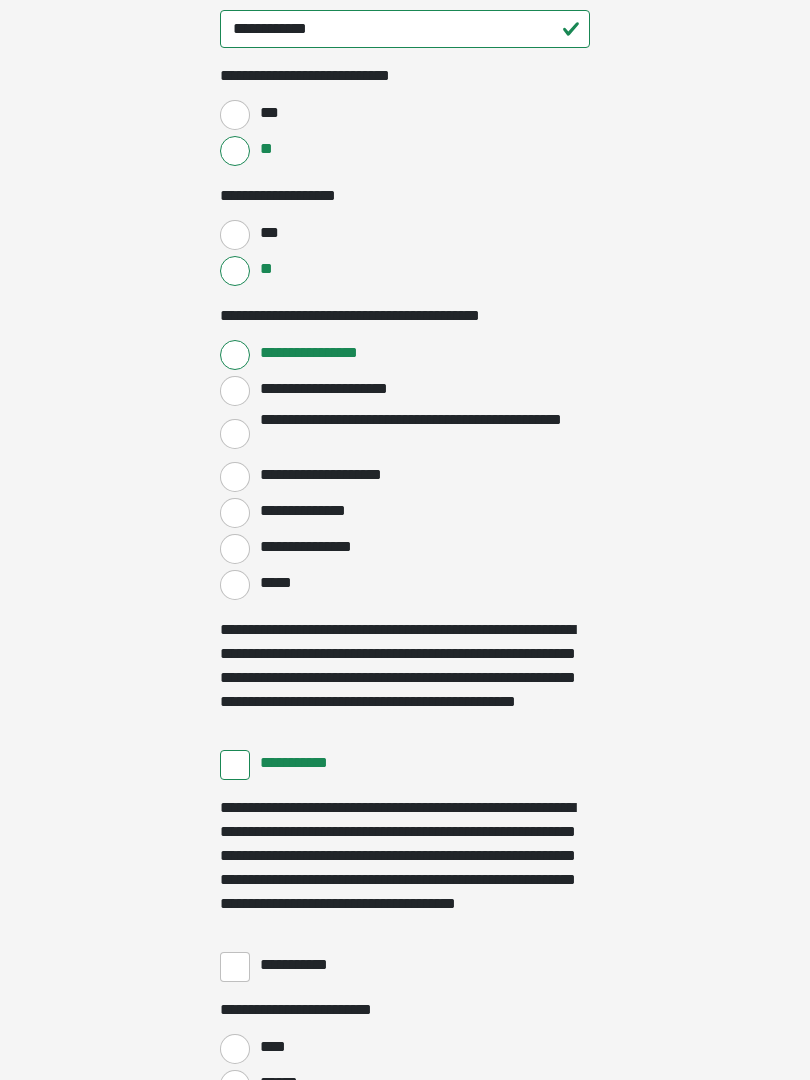click on "**********" at bounding box center [235, 967] 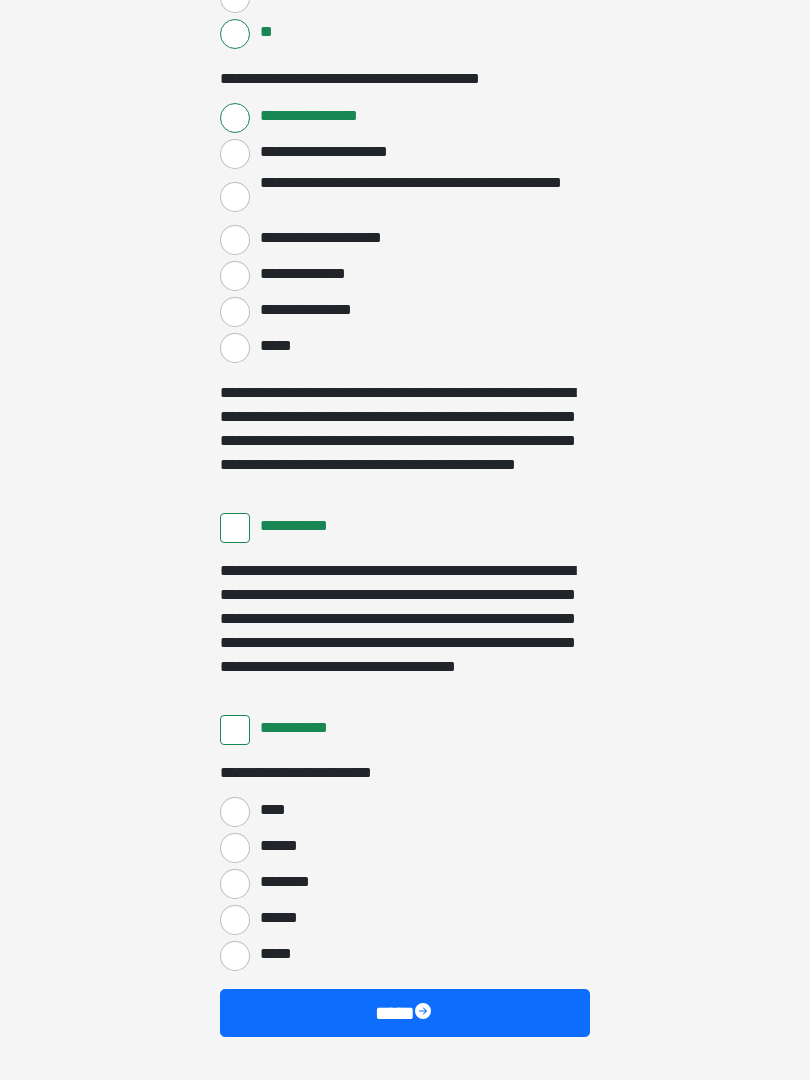 scroll, scrollTop: 3397, scrollLeft: 0, axis: vertical 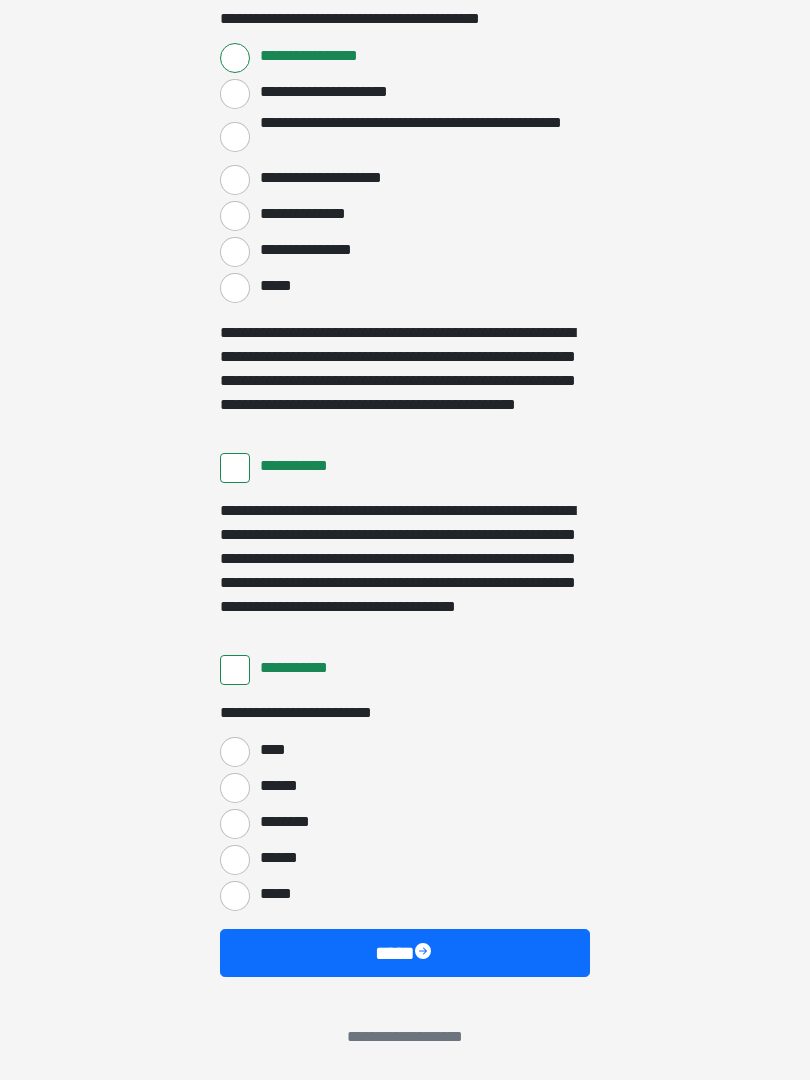 click on "****" at bounding box center [235, 752] 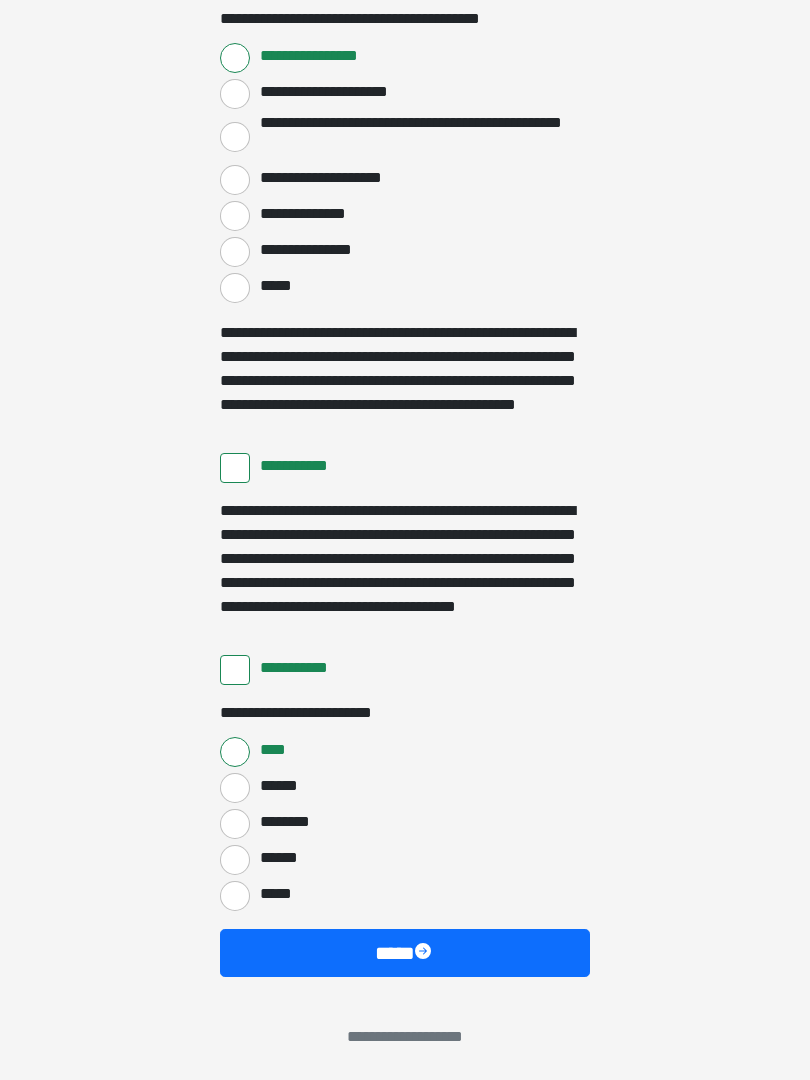 click on "****" at bounding box center [405, 953] 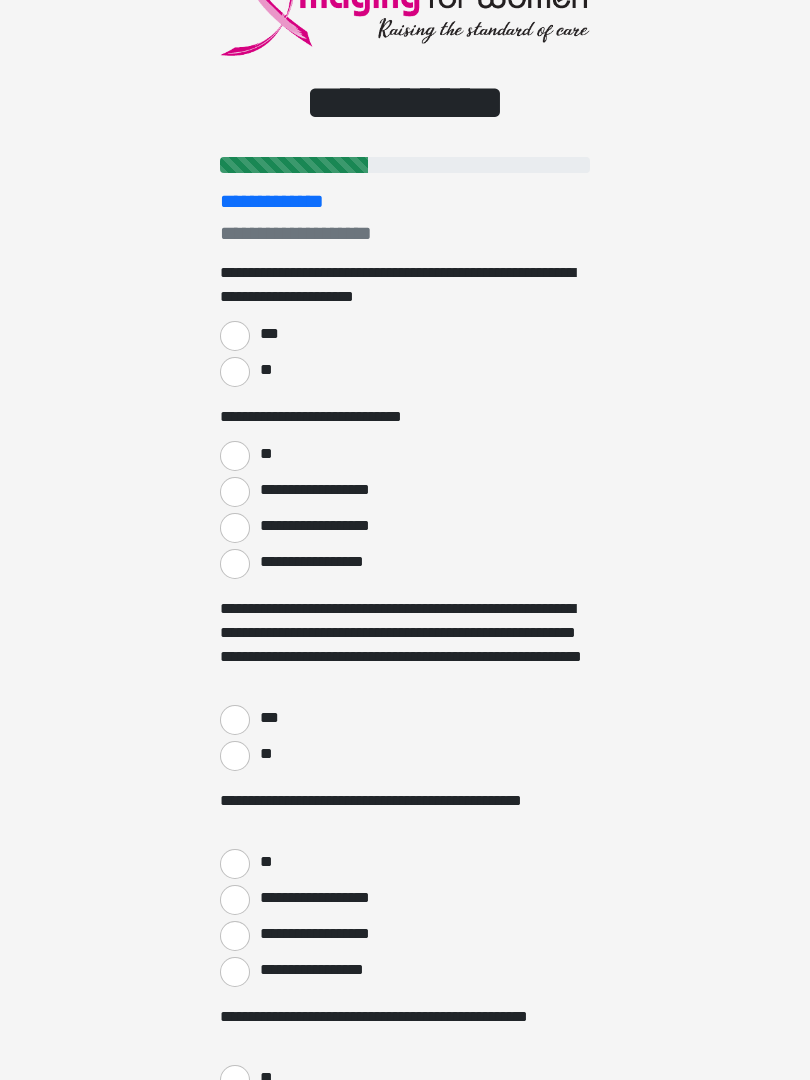 scroll, scrollTop: 0, scrollLeft: 0, axis: both 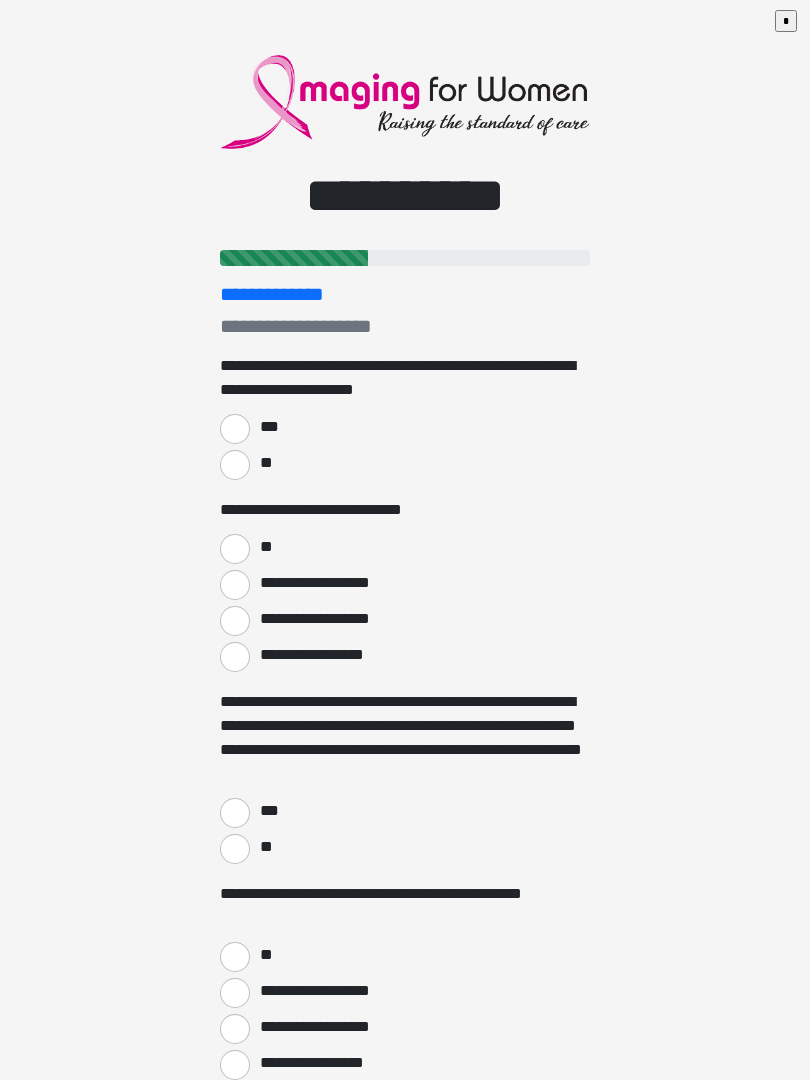 click on "***" at bounding box center [235, 429] 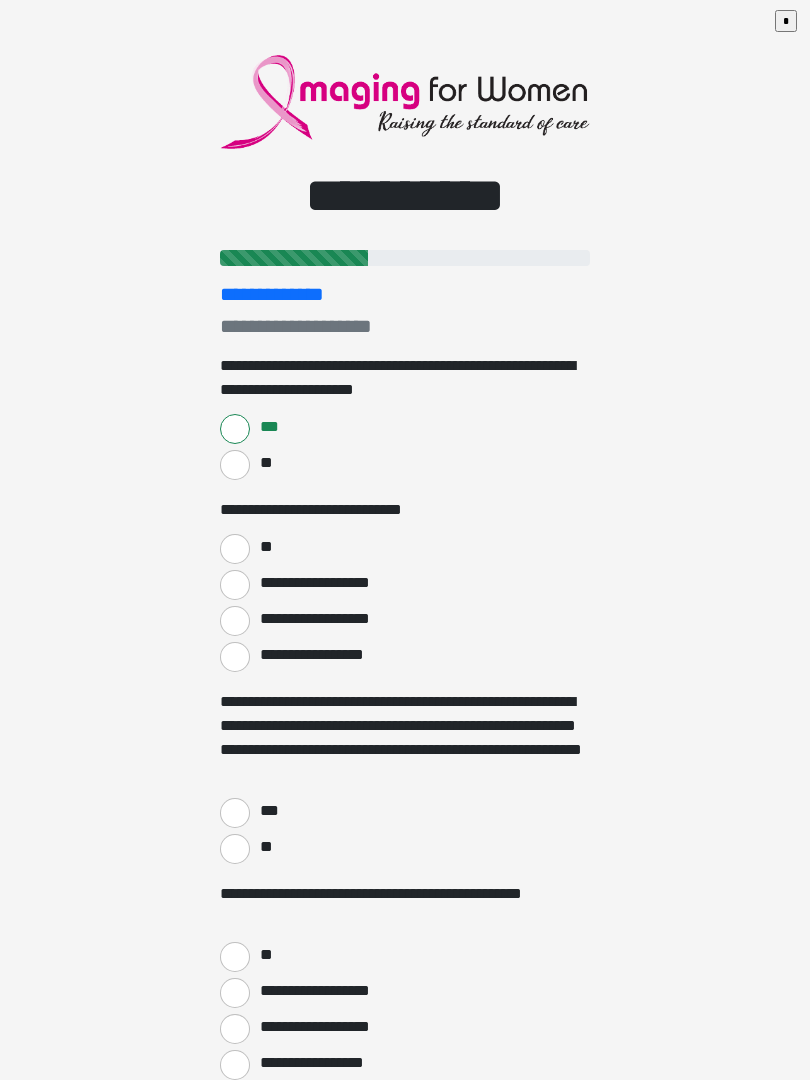 click on "**" at bounding box center (235, 549) 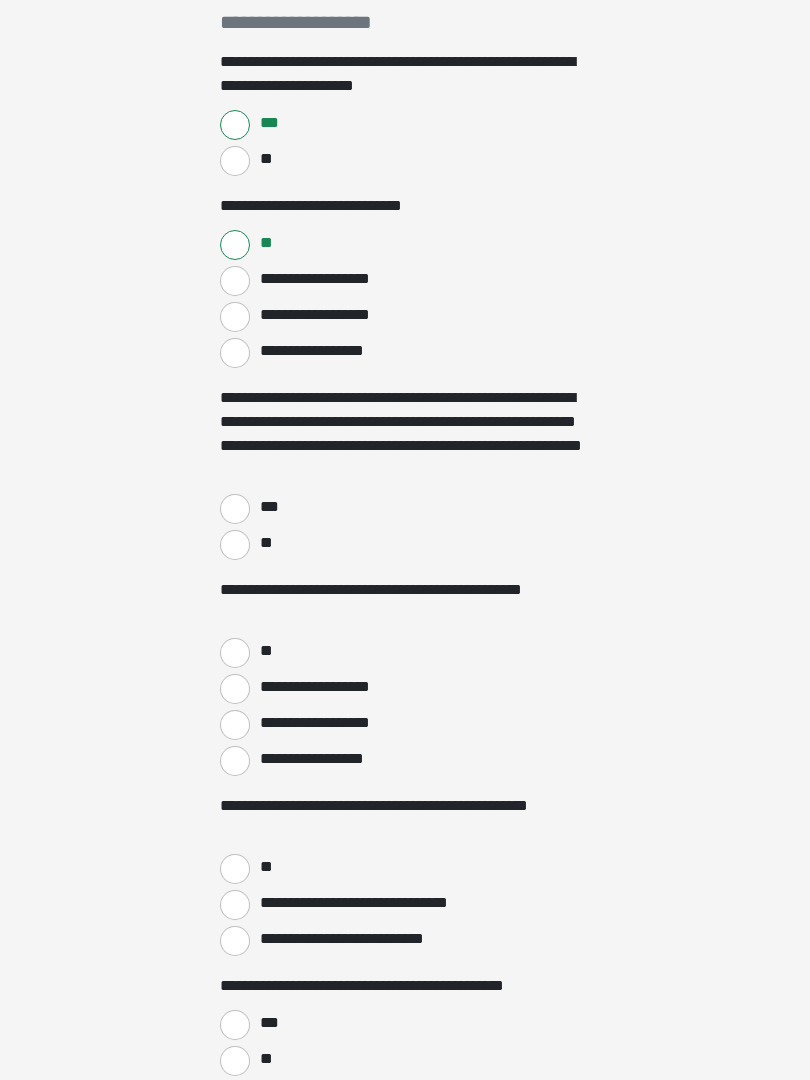 scroll, scrollTop: 313, scrollLeft: 0, axis: vertical 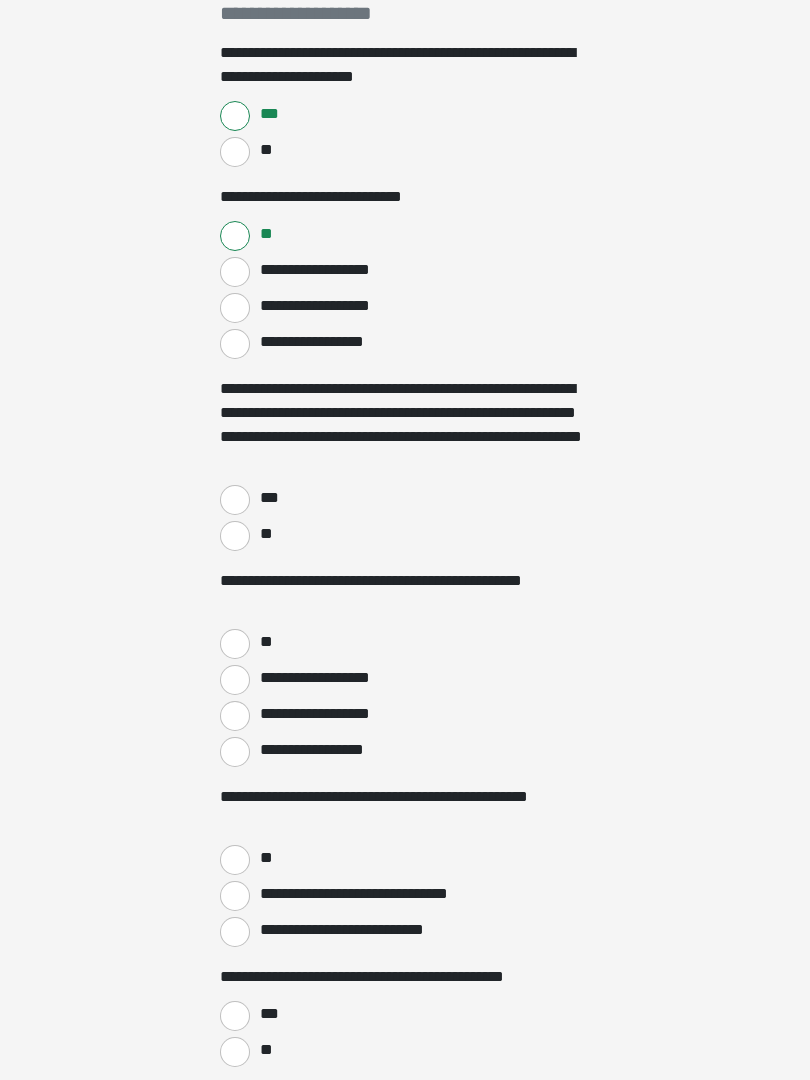 click on "***" at bounding box center (235, 500) 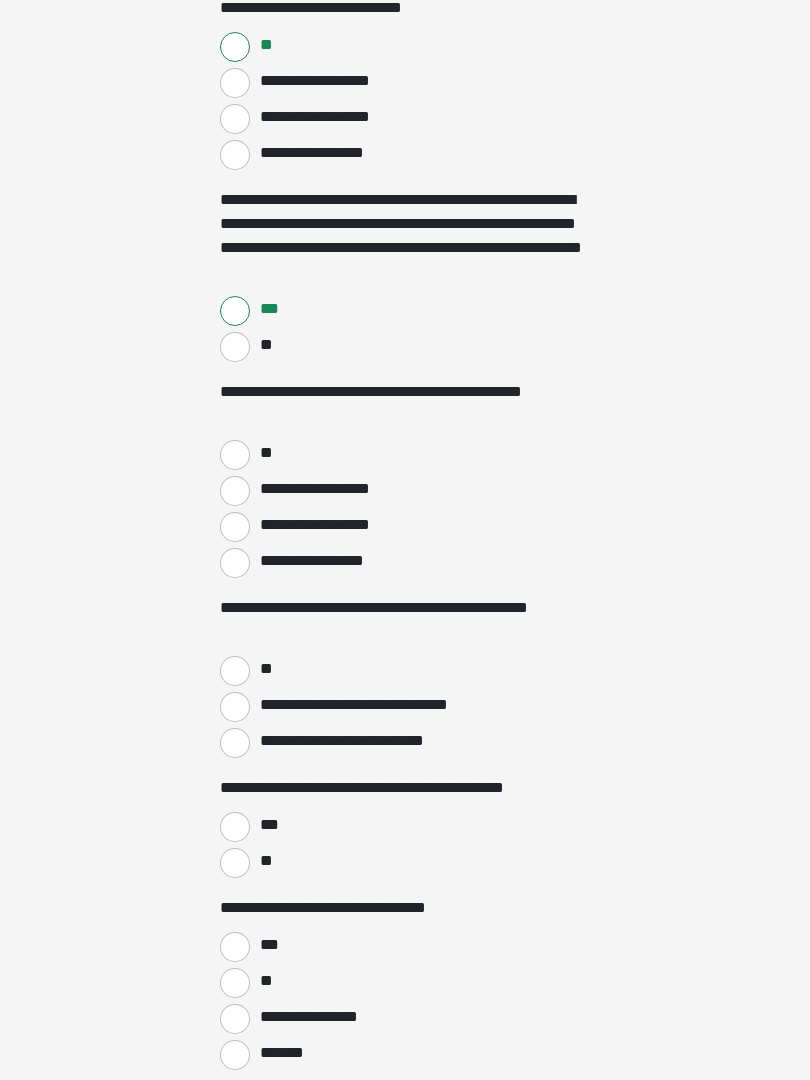 scroll, scrollTop: 515, scrollLeft: 0, axis: vertical 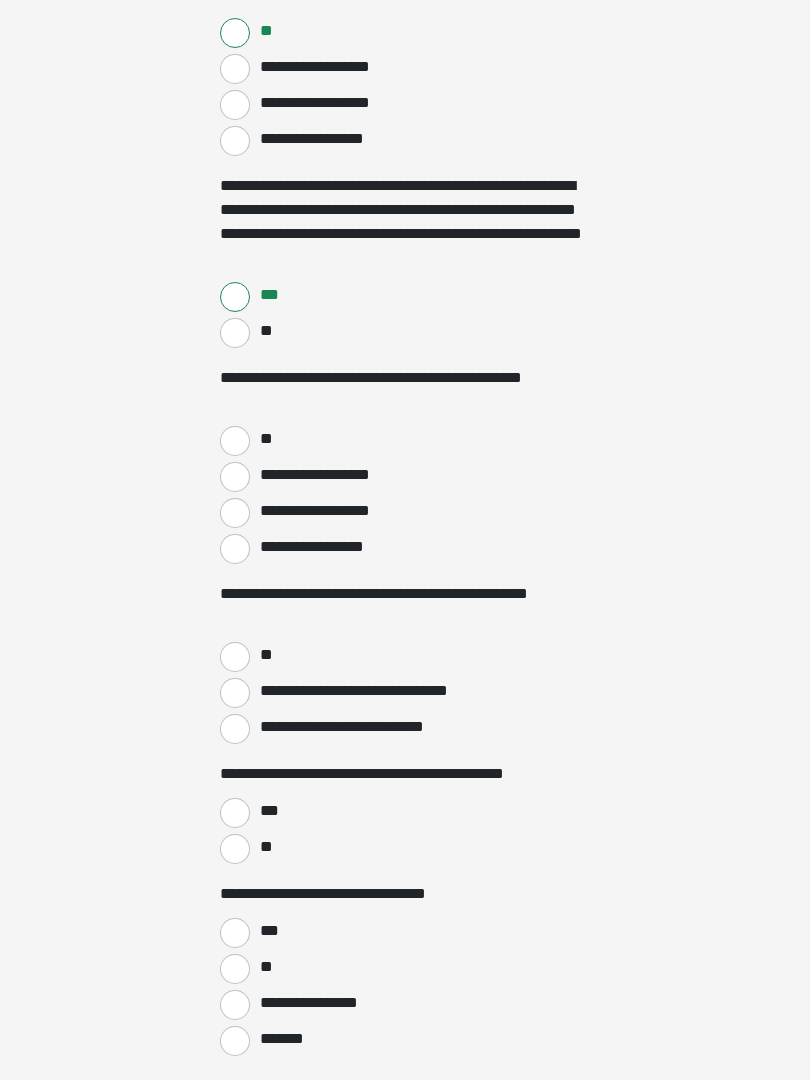 click on "**" at bounding box center [235, 442] 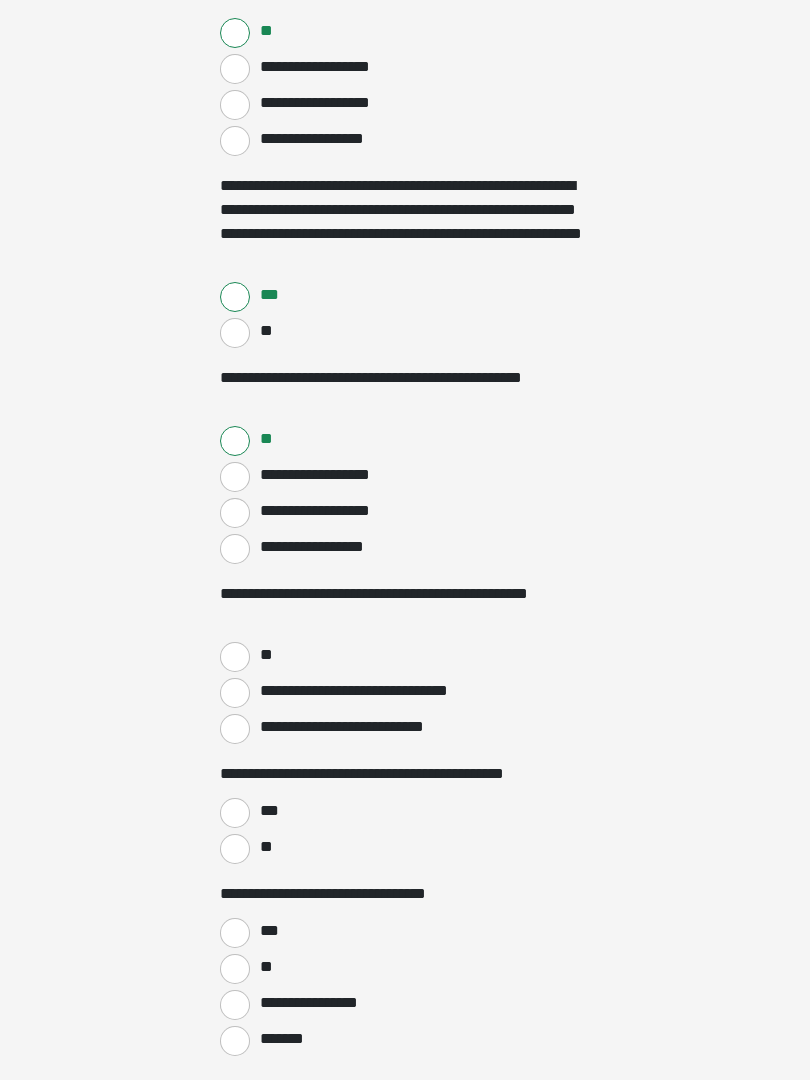 scroll, scrollTop: 516, scrollLeft: 0, axis: vertical 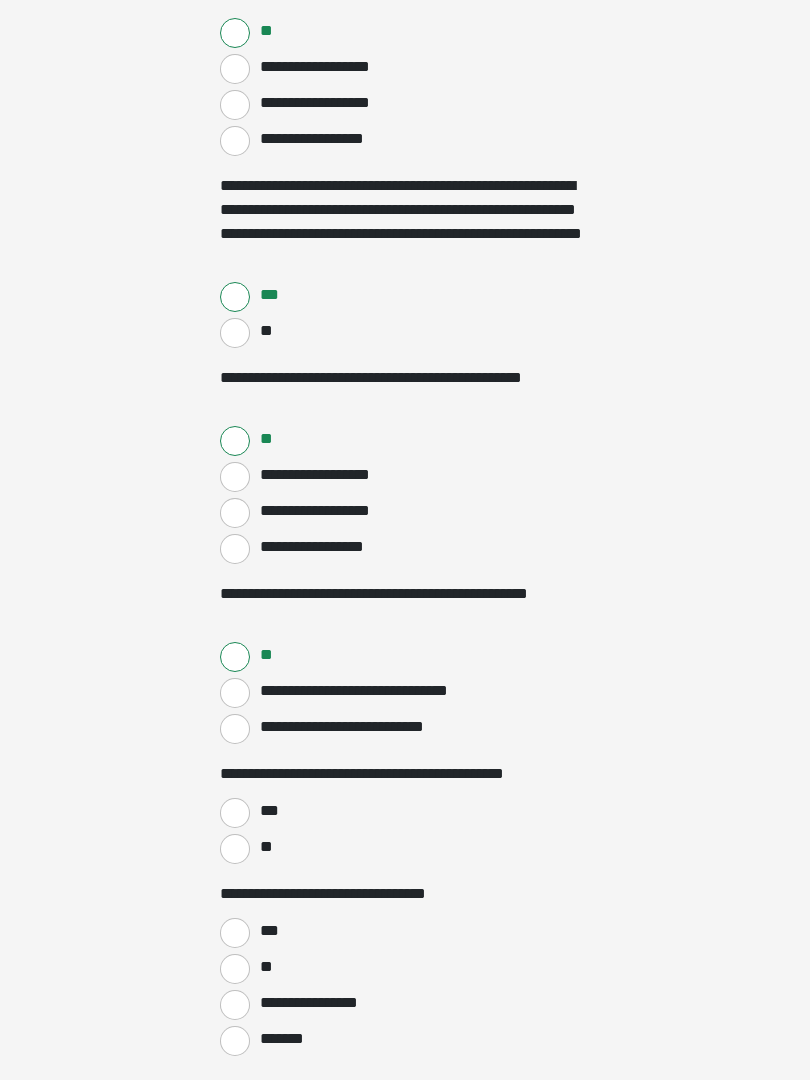 click on "***" at bounding box center (235, 813) 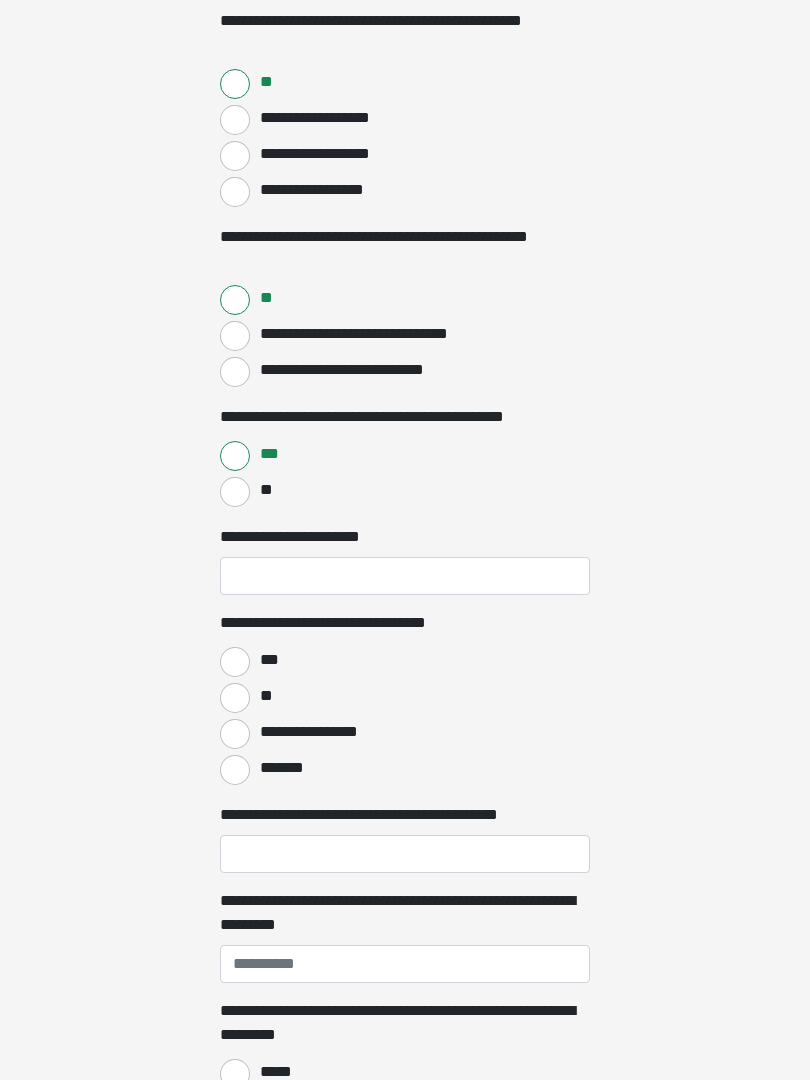 scroll, scrollTop: 873, scrollLeft: 0, axis: vertical 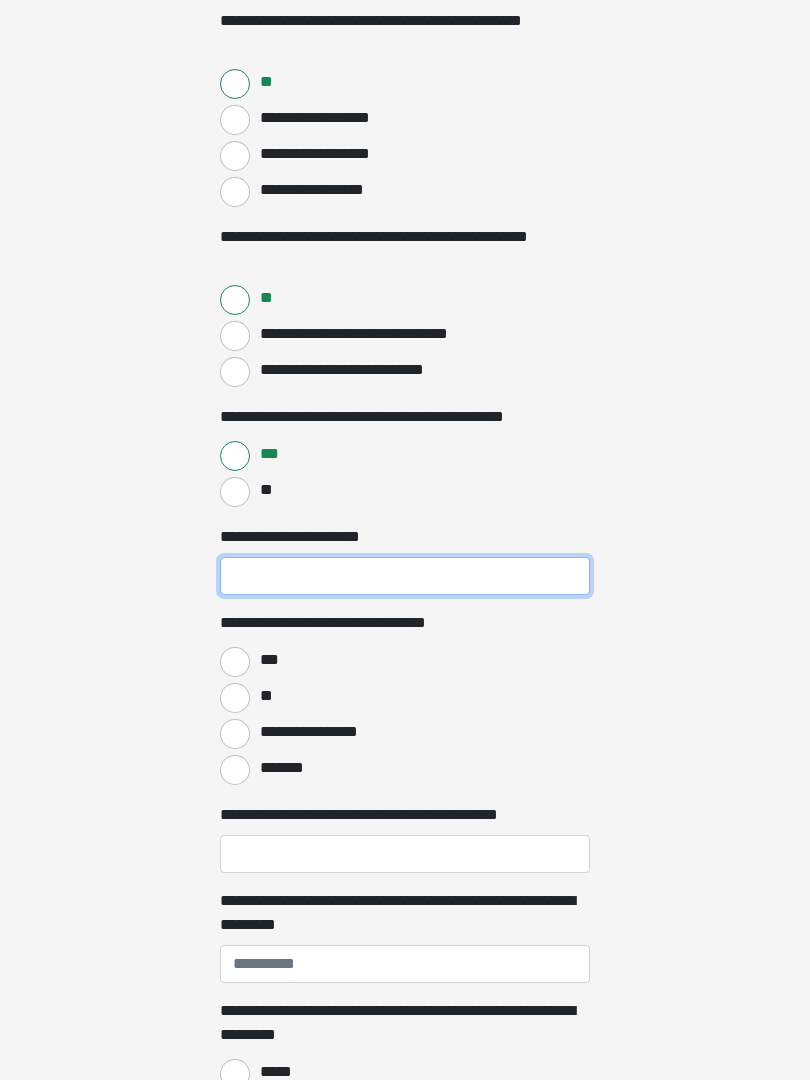 click on "**********" at bounding box center [405, 576] 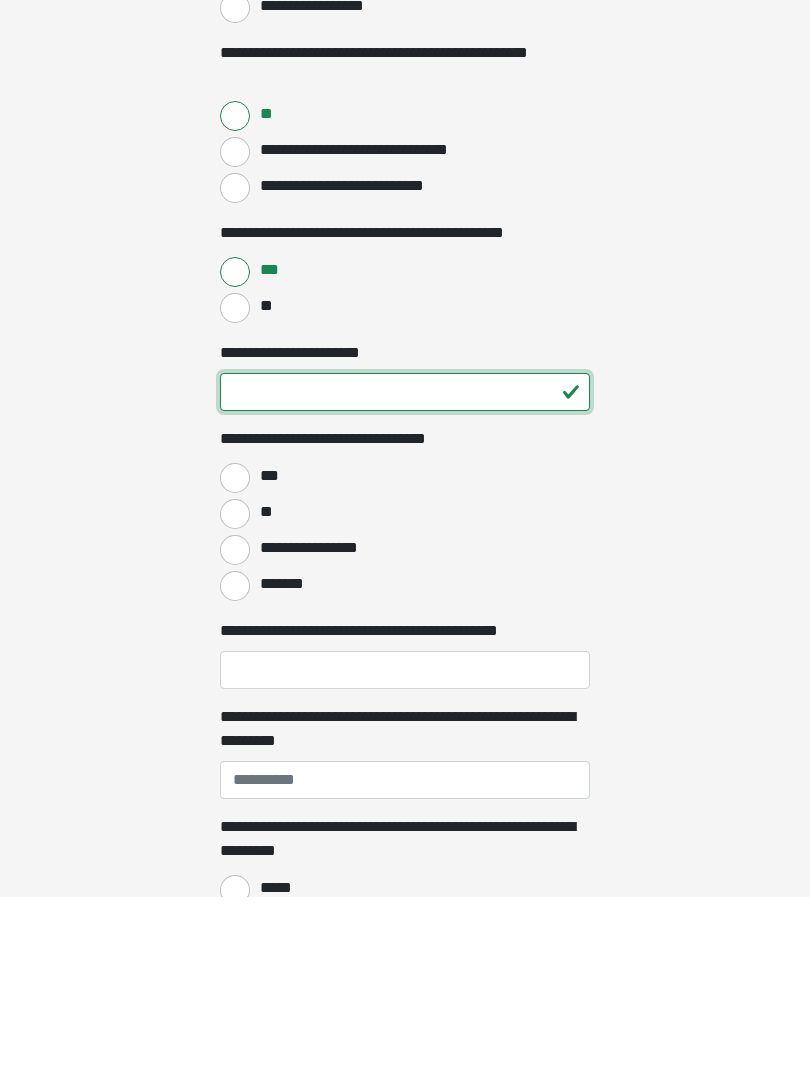 type on "**" 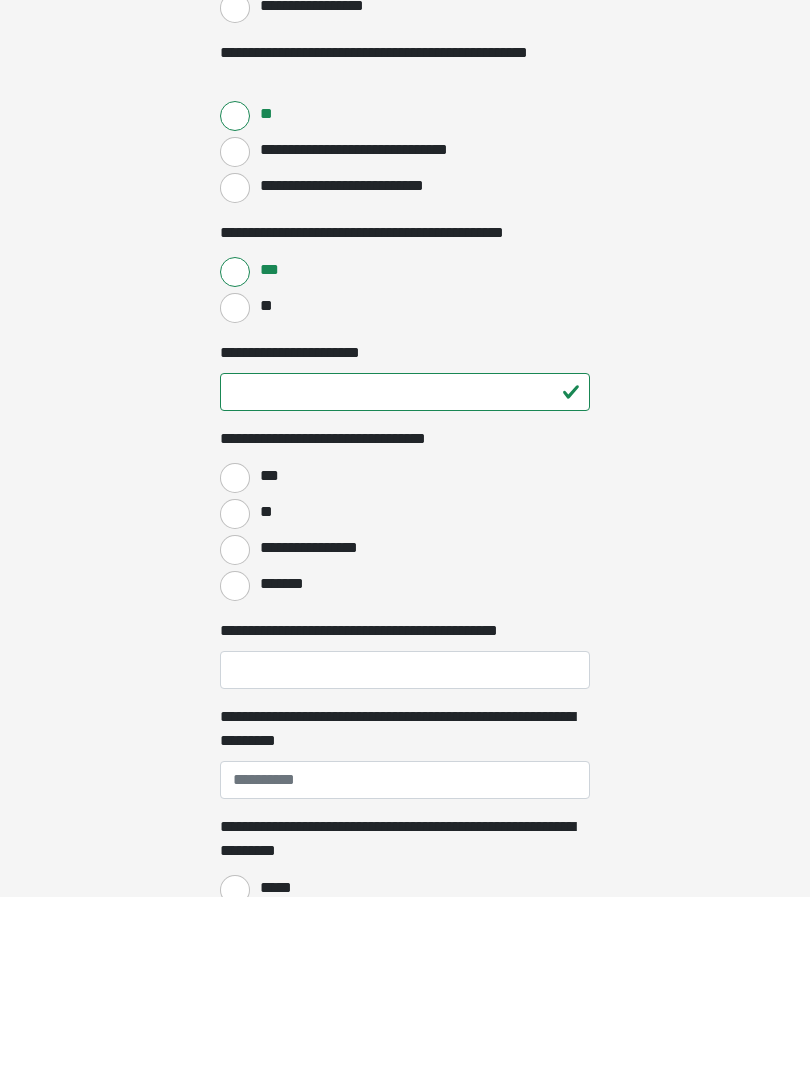 click on "**" at bounding box center (235, 698) 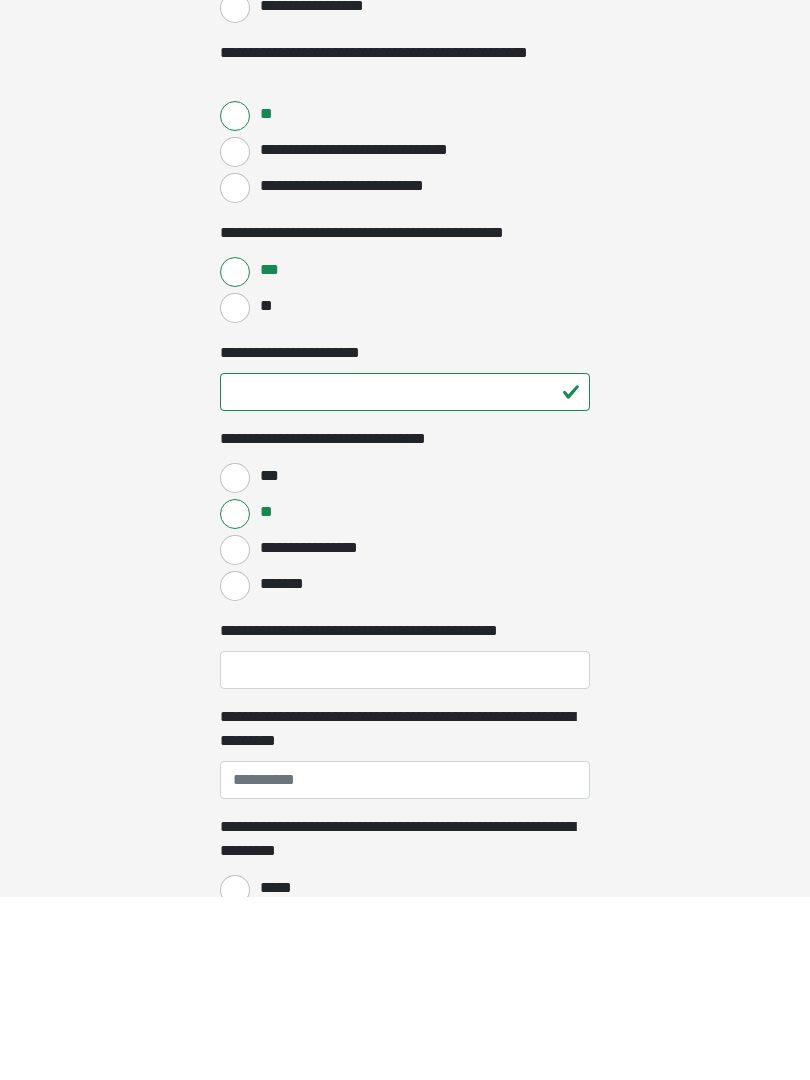 scroll, scrollTop: 1057, scrollLeft: 0, axis: vertical 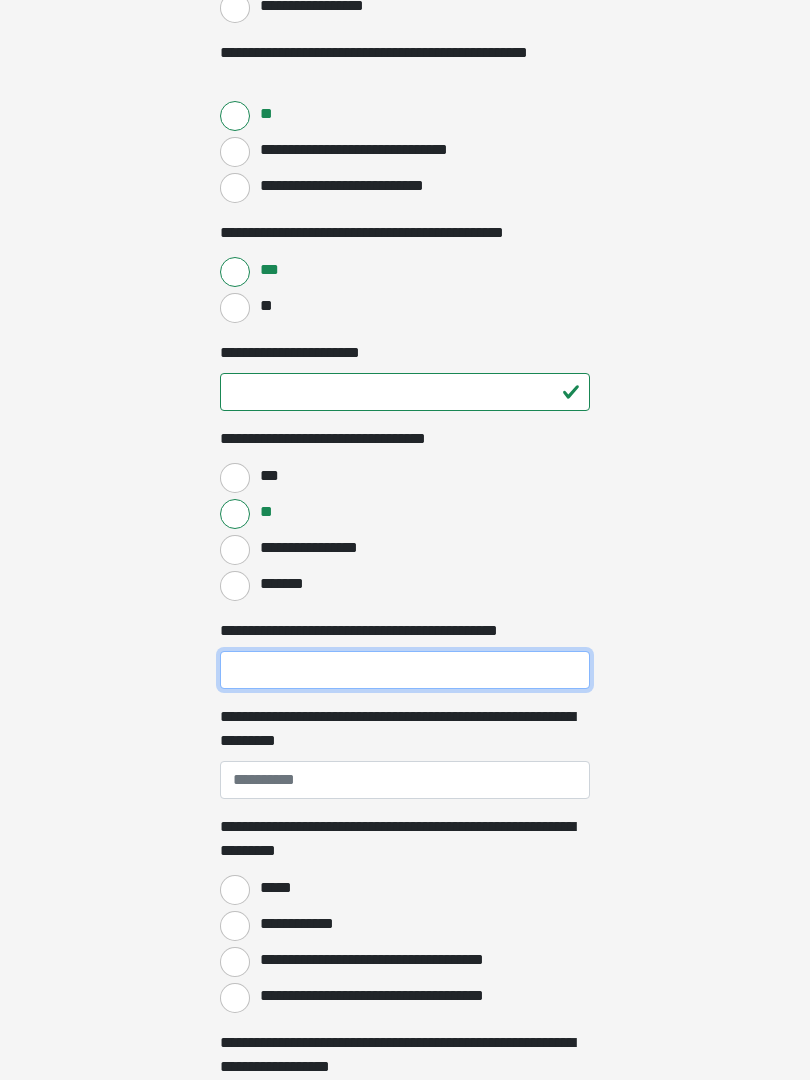 click on "**********" at bounding box center (405, 670) 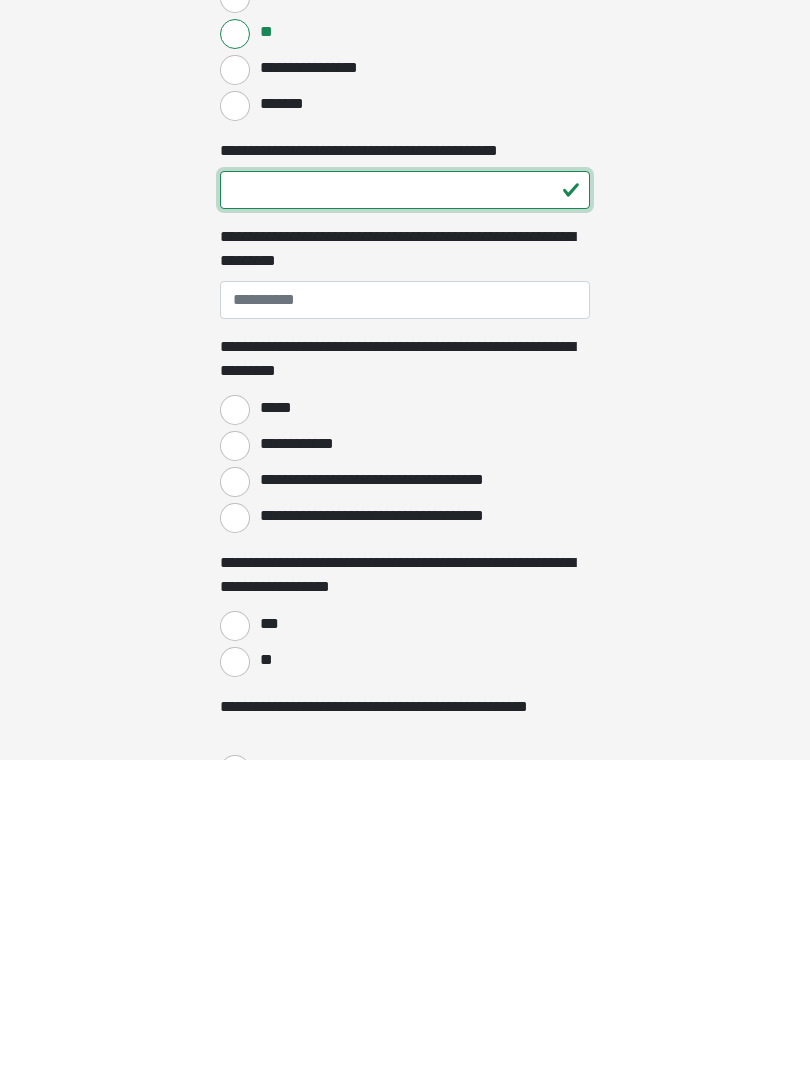 scroll, scrollTop: 1222, scrollLeft: 0, axis: vertical 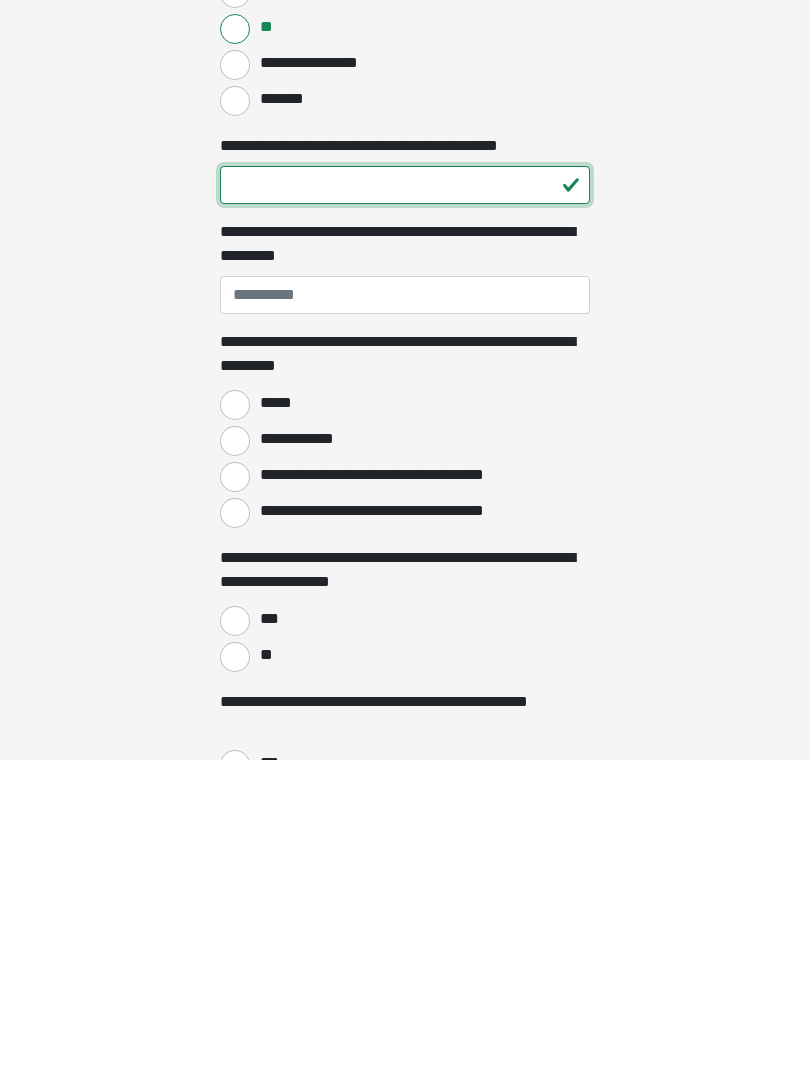 type on "**" 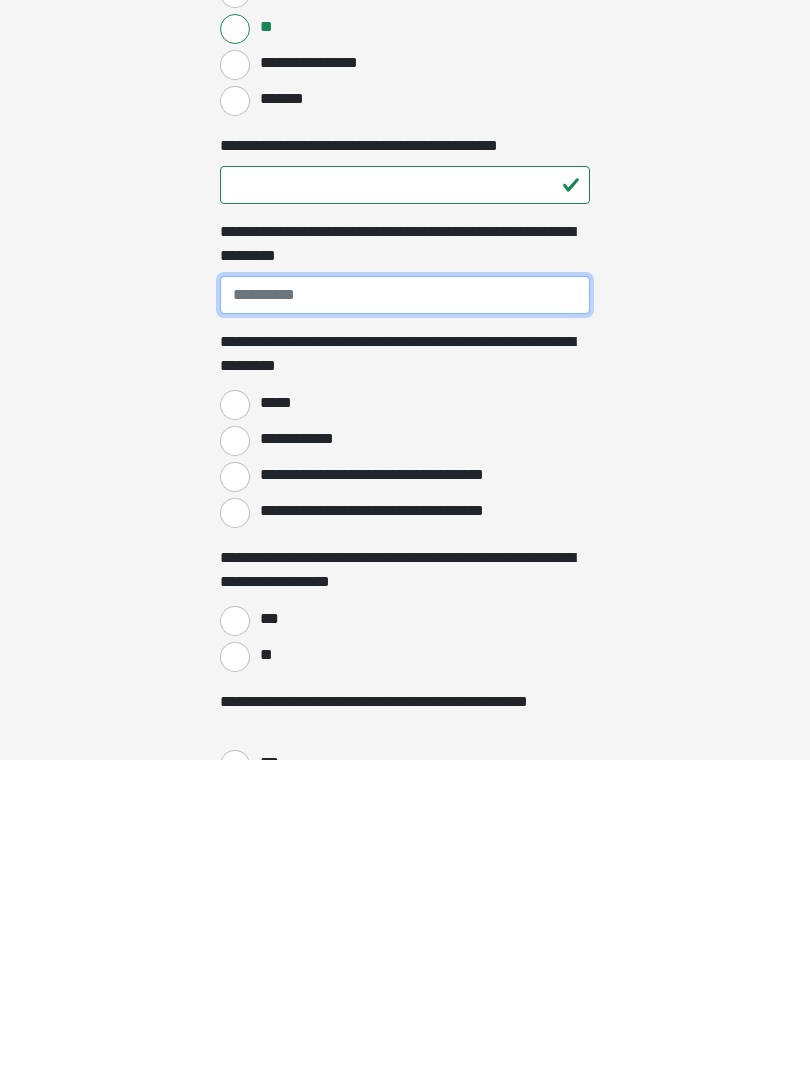 click on "**********" at bounding box center [405, 615] 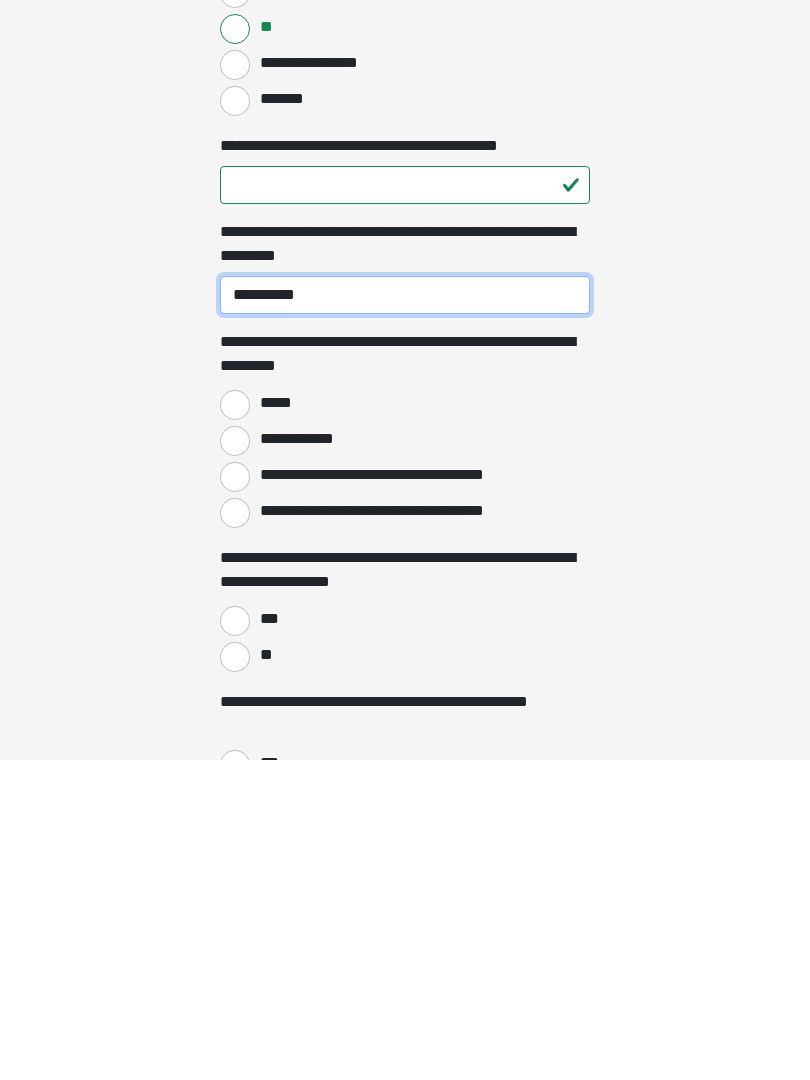 type on "**********" 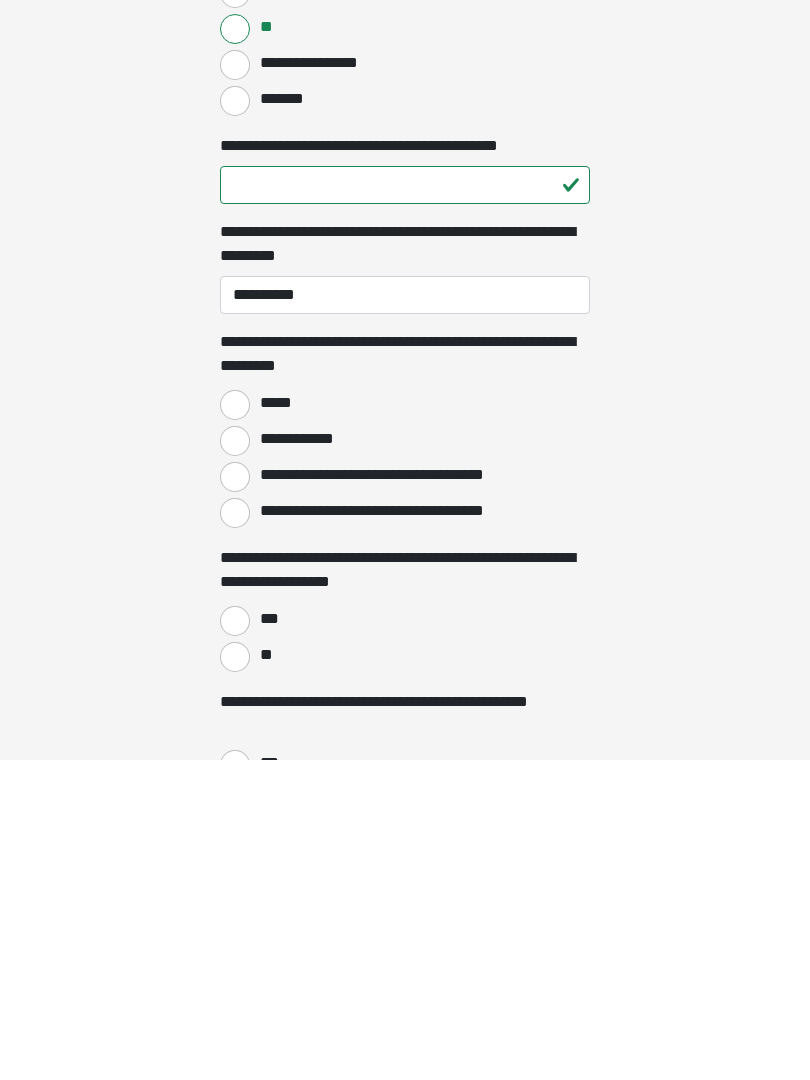 click on "**********" at bounding box center [235, 761] 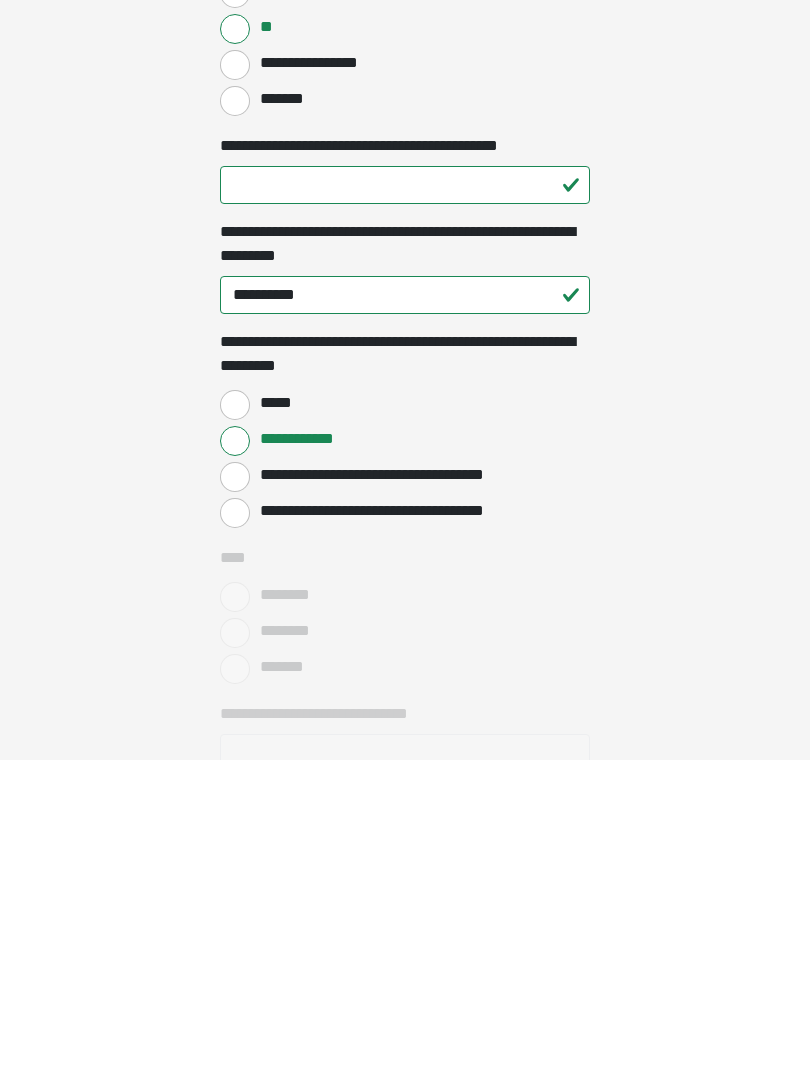 scroll, scrollTop: 1542, scrollLeft: 0, axis: vertical 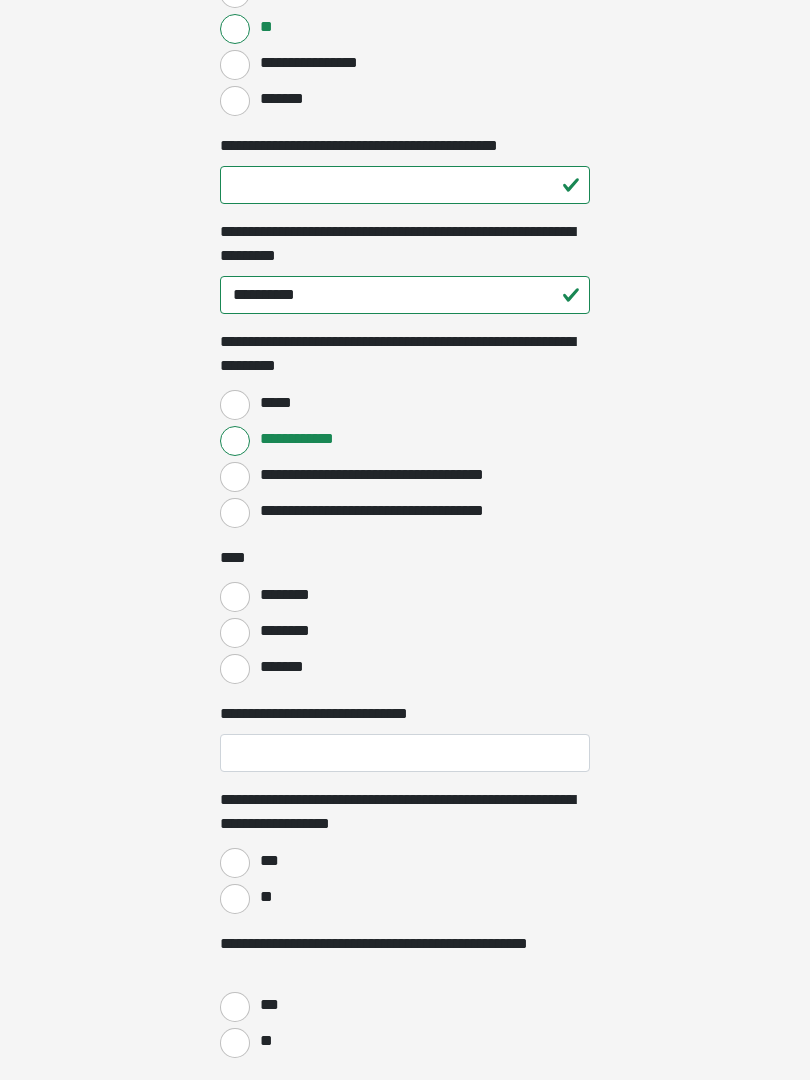 click on "*******" at bounding box center [235, 669] 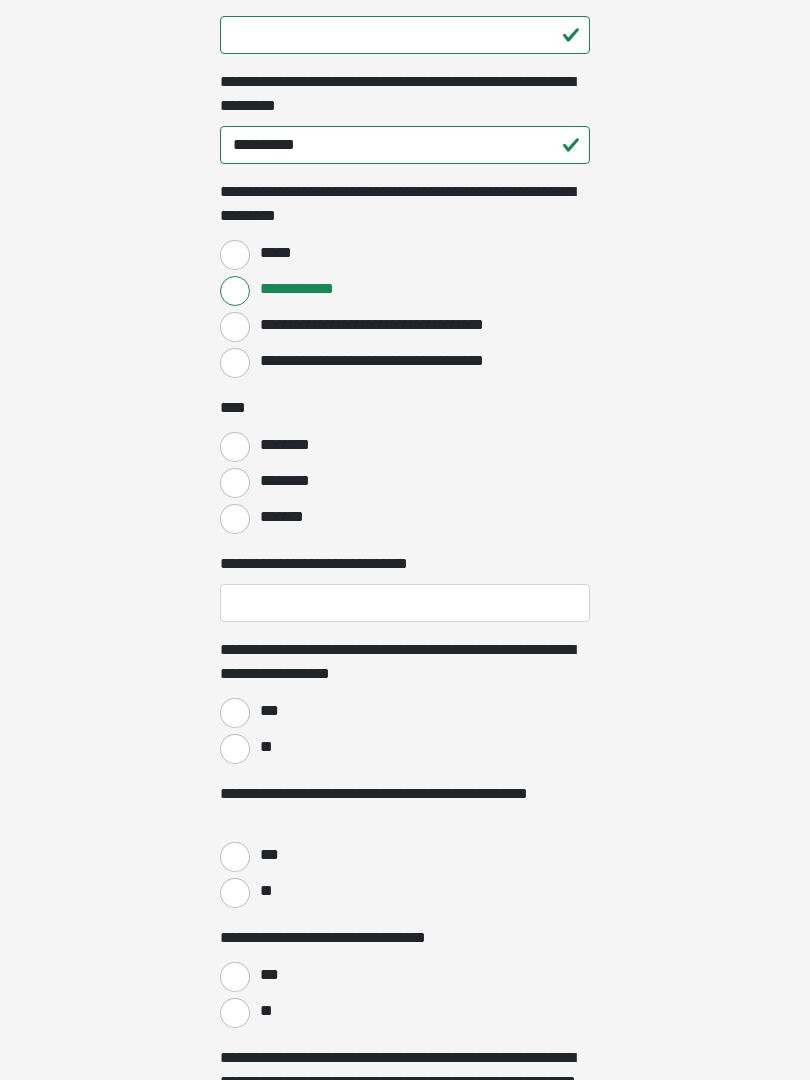 scroll, scrollTop: 1692, scrollLeft: 0, axis: vertical 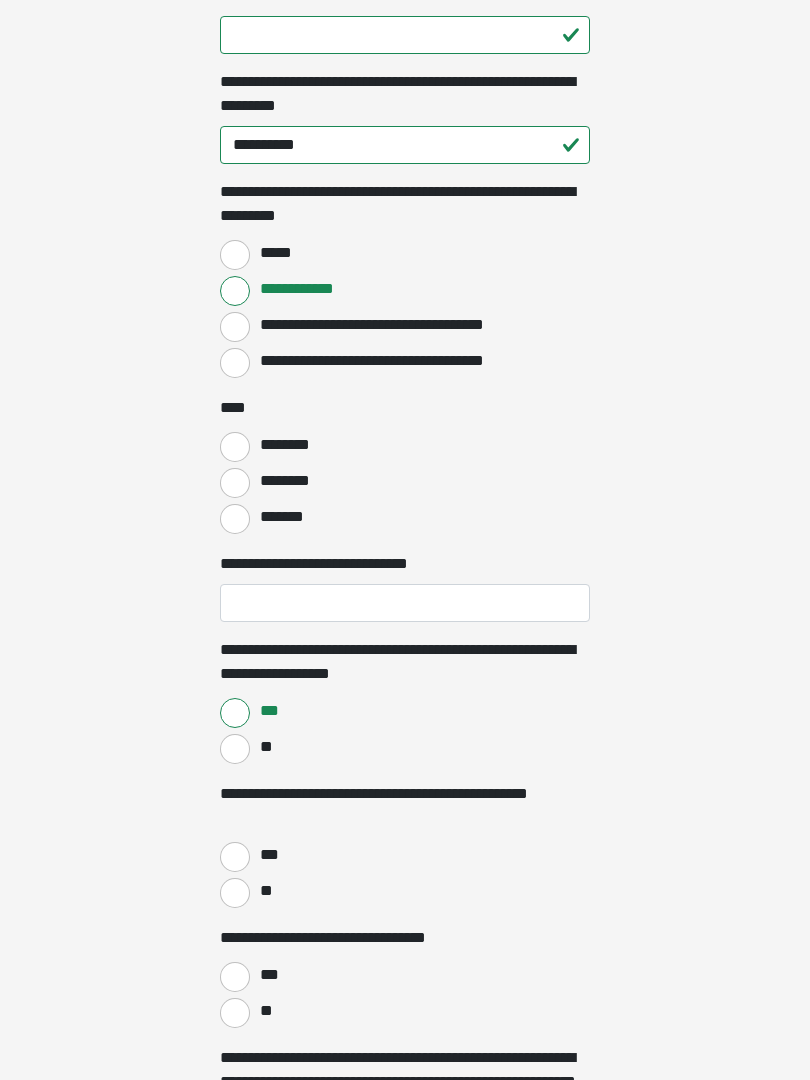 click on "***" at bounding box center (235, 857) 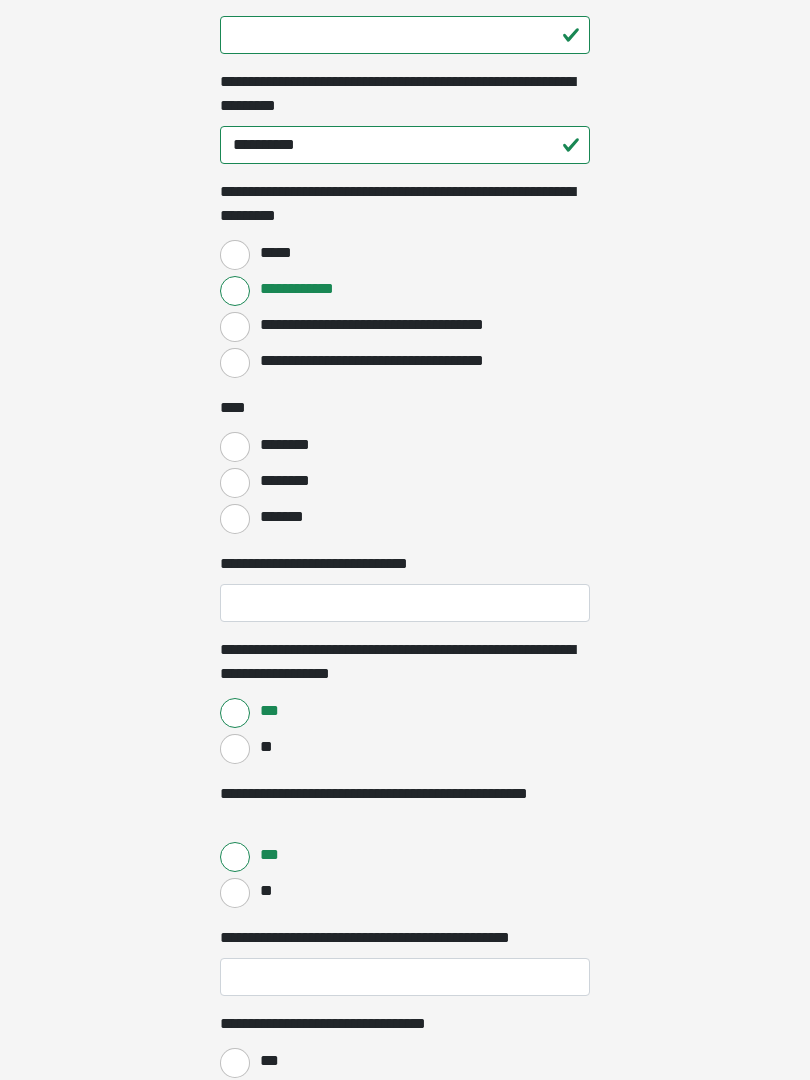 click on "**" at bounding box center (235, 893) 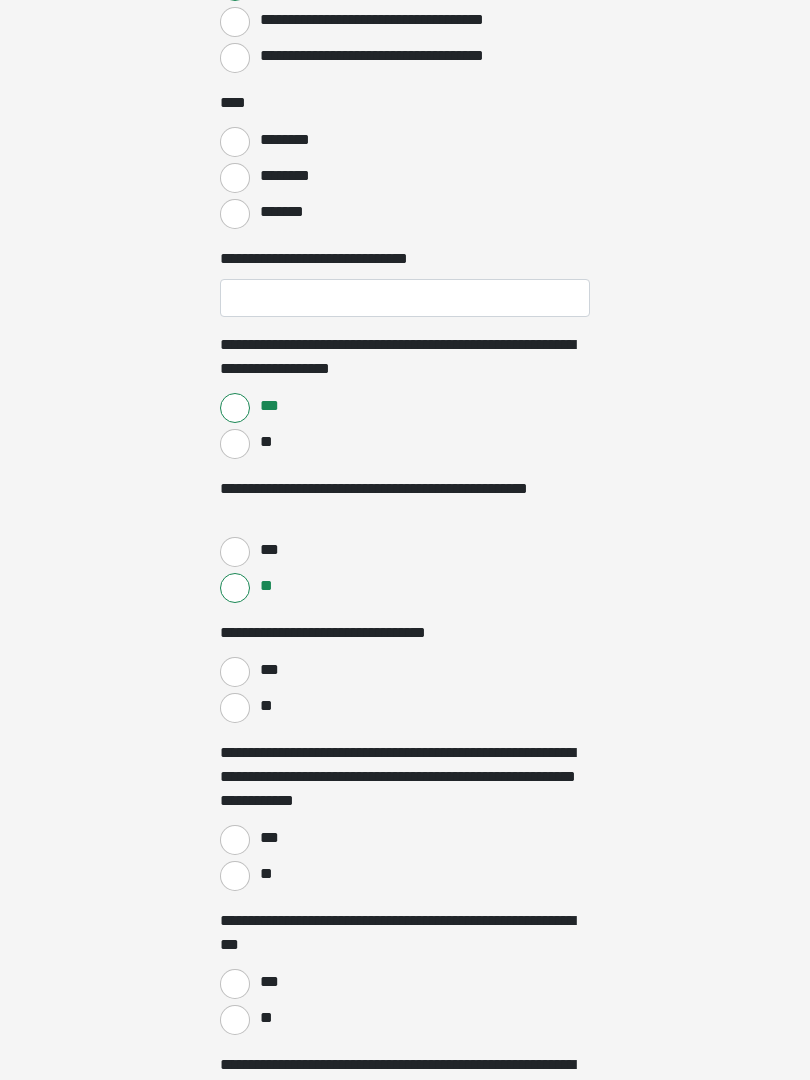 scroll, scrollTop: 1997, scrollLeft: 0, axis: vertical 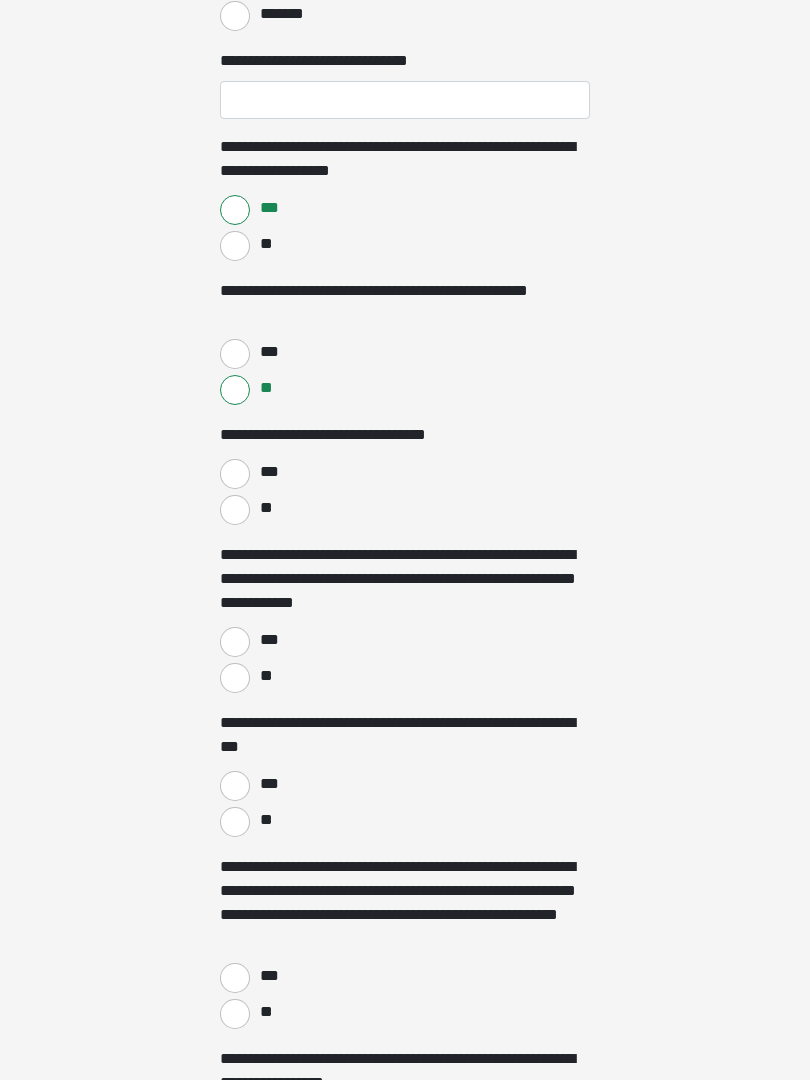 click on "**" at bounding box center (235, 678) 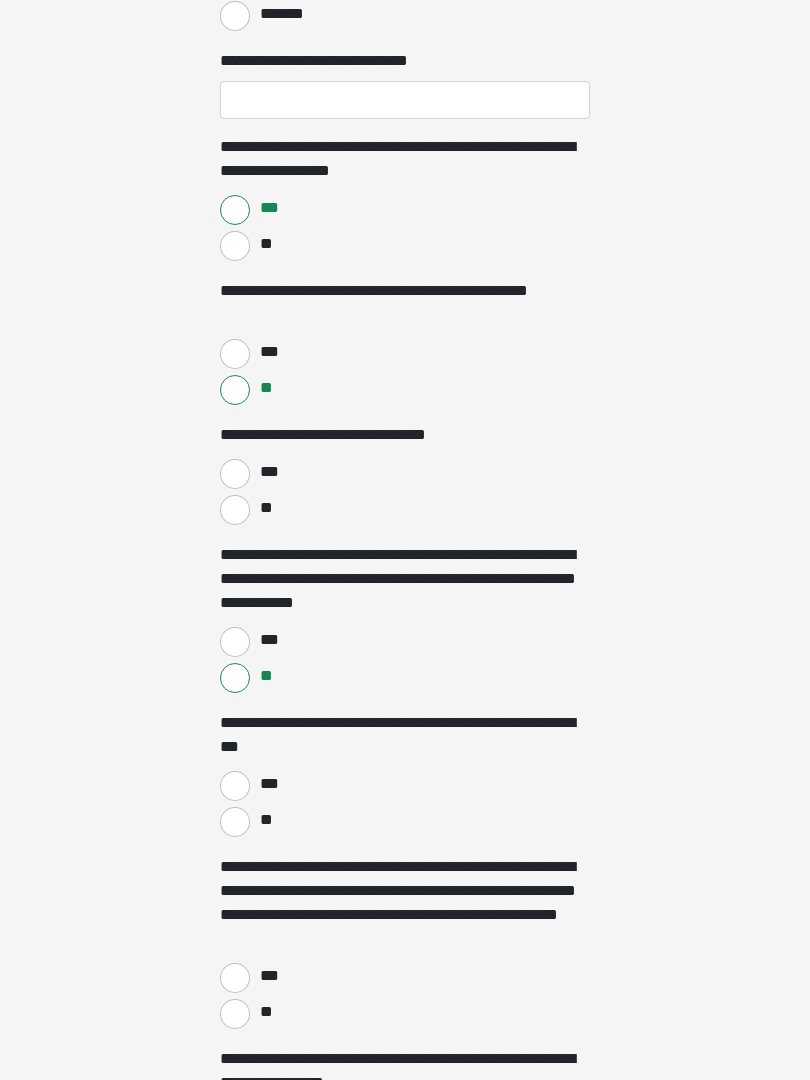 click on "**" at bounding box center [235, 822] 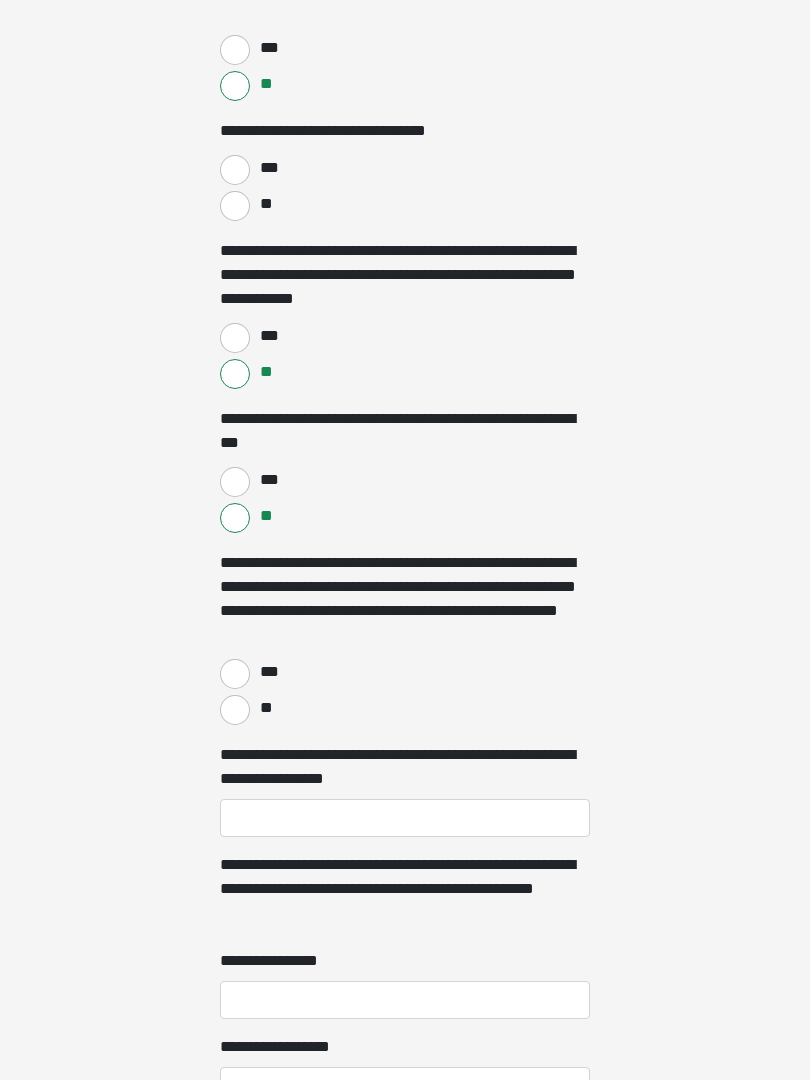 scroll, scrollTop: 2504, scrollLeft: 0, axis: vertical 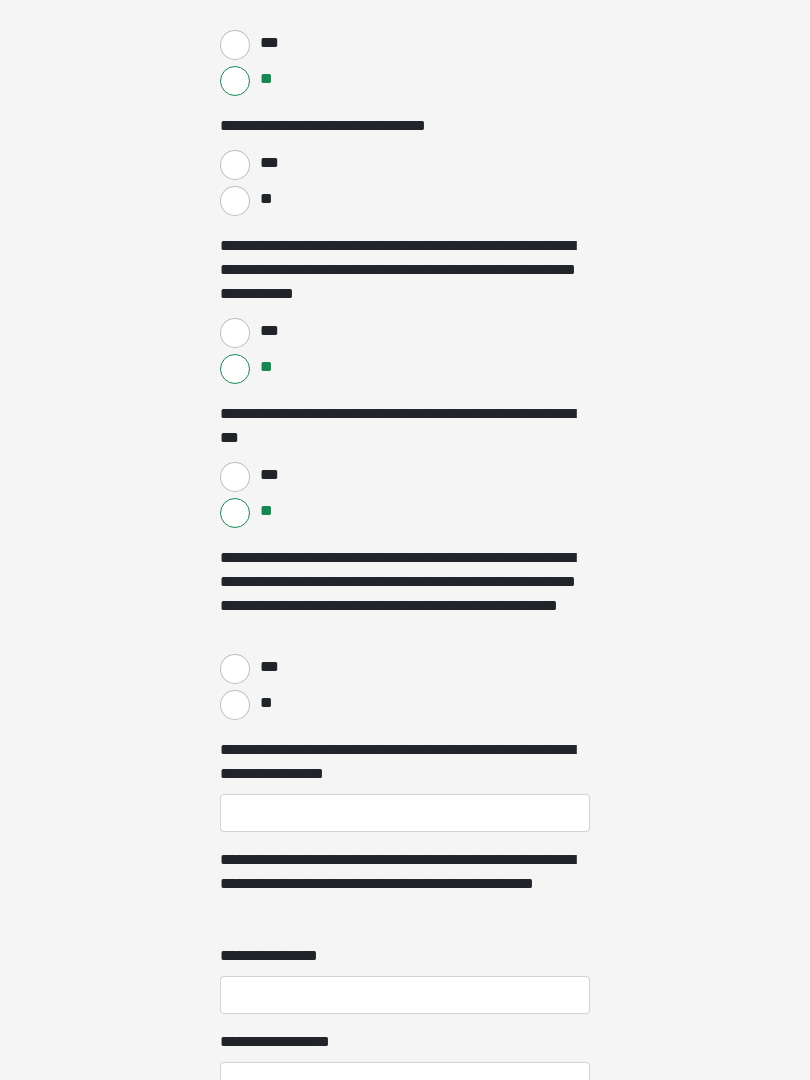 click on "**" at bounding box center [235, 705] 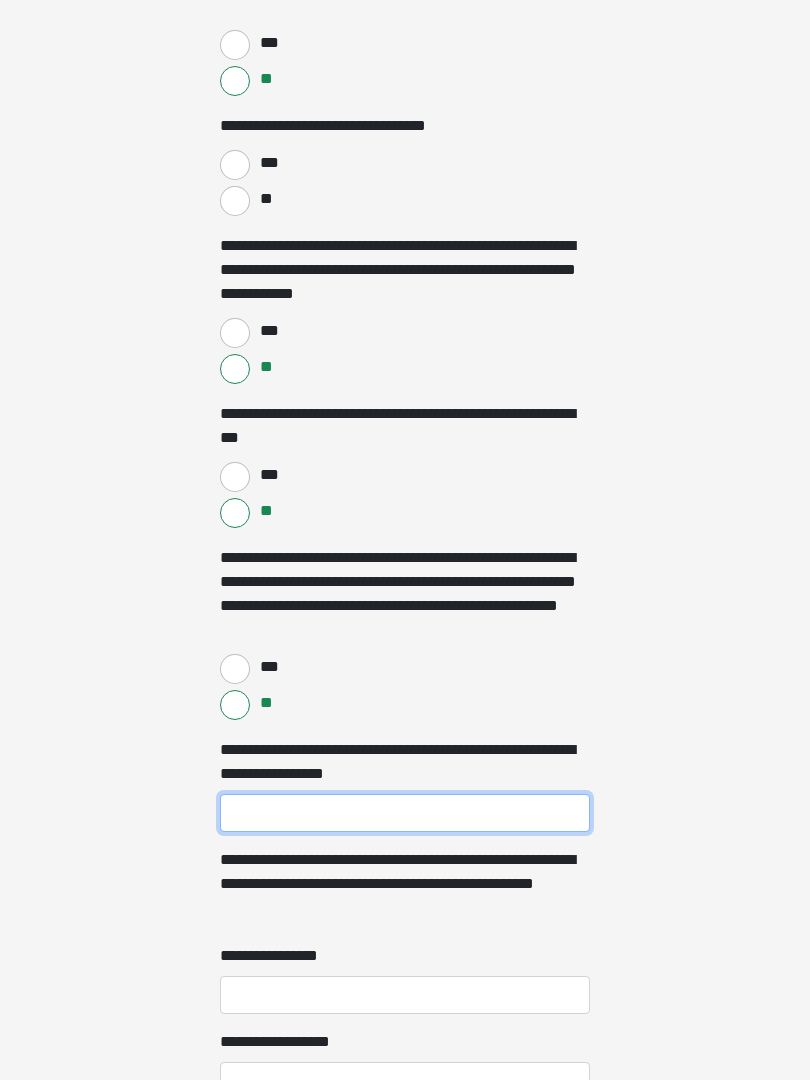 click on "**********" at bounding box center [405, 813] 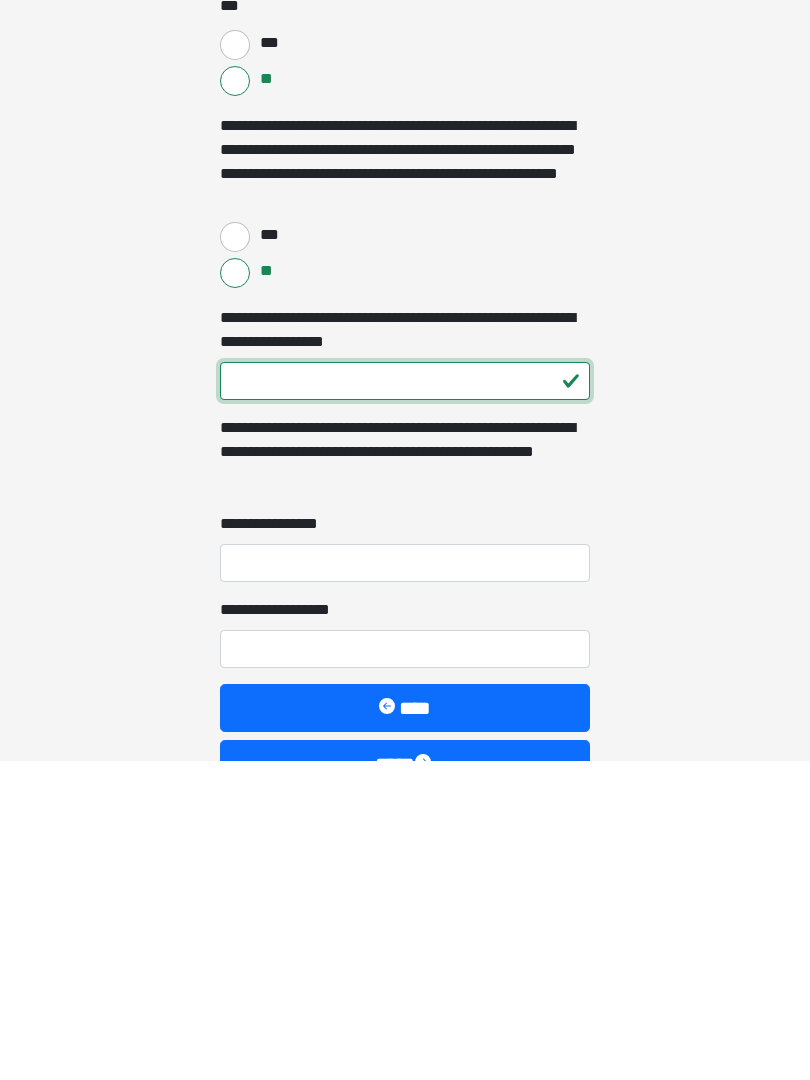 type on "***" 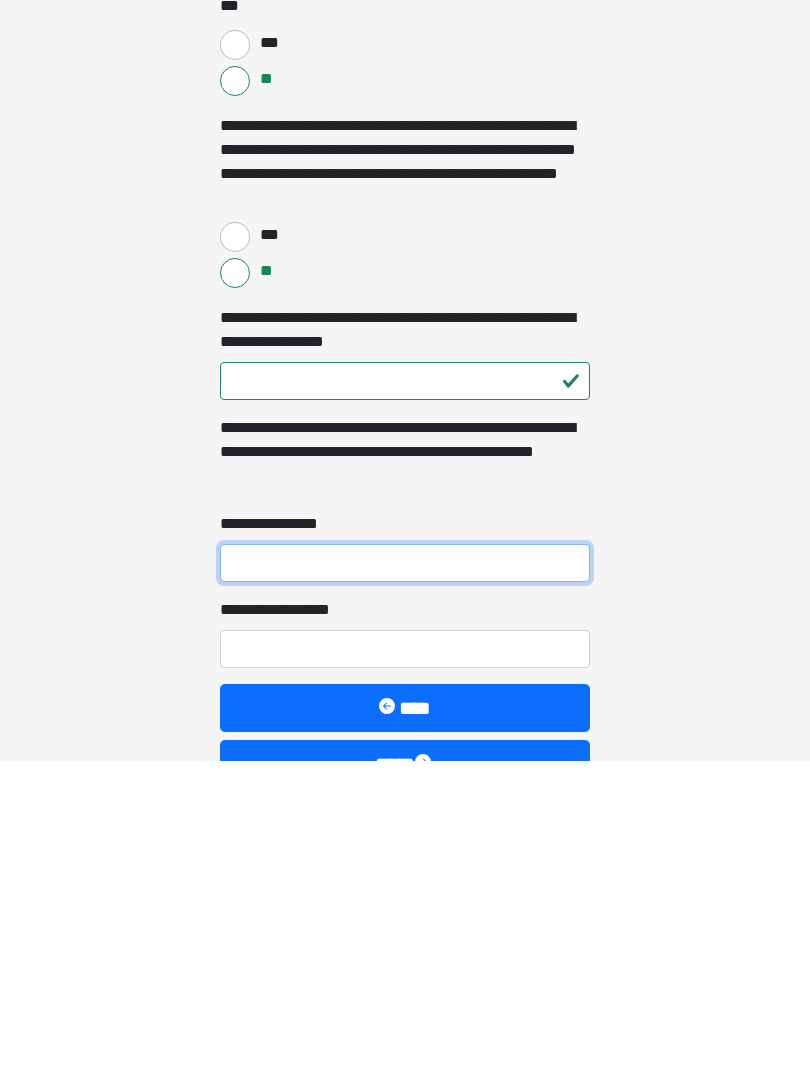 click on "**********" at bounding box center [405, 883] 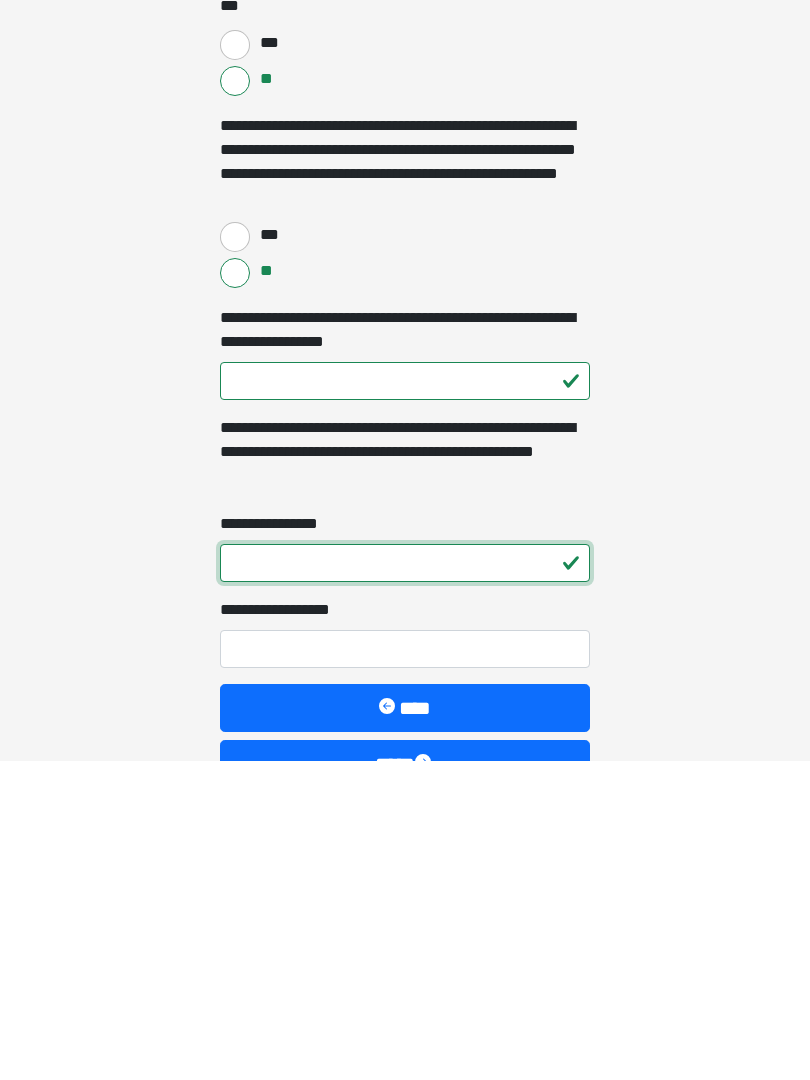 type on "*" 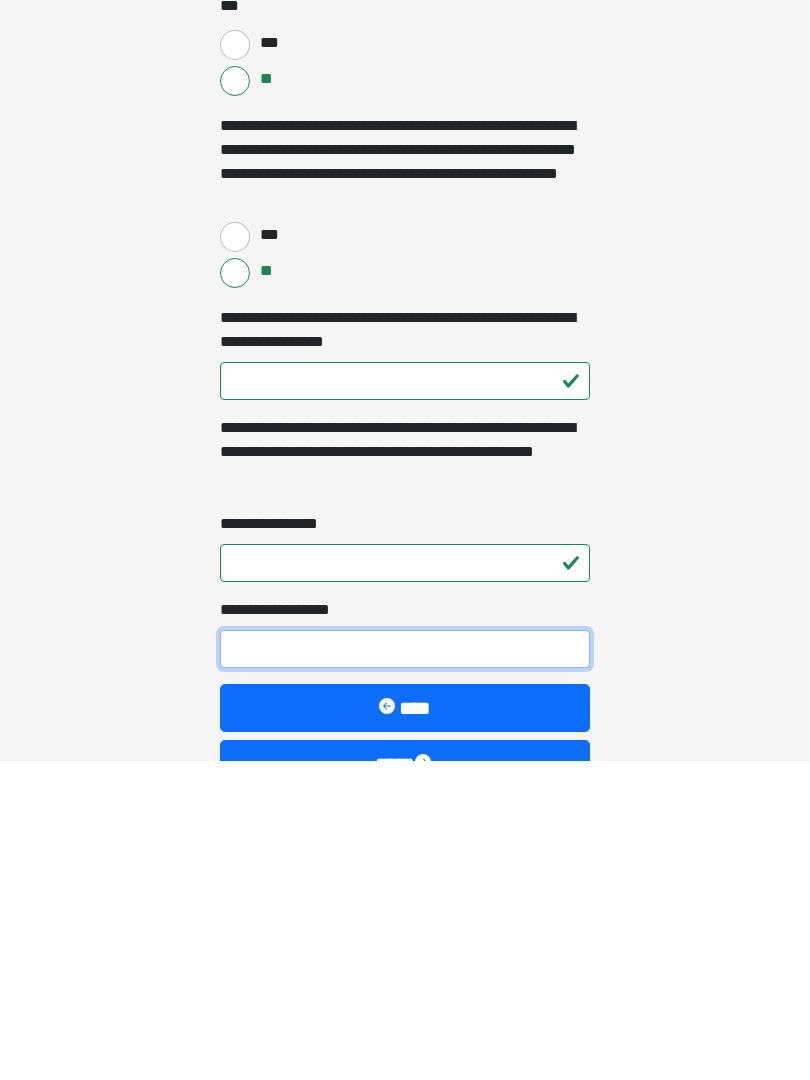 click on "**********" at bounding box center [405, 969] 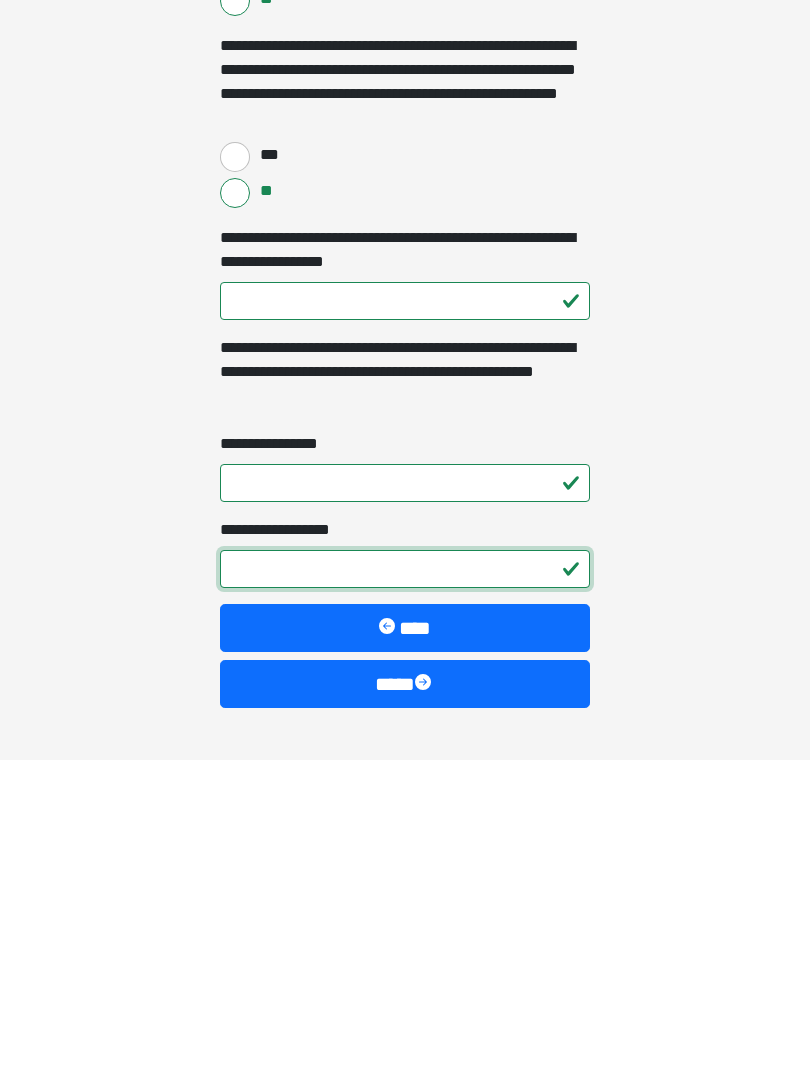 scroll, scrollTop: 2747, scrollLeft: 0, axis: vertical 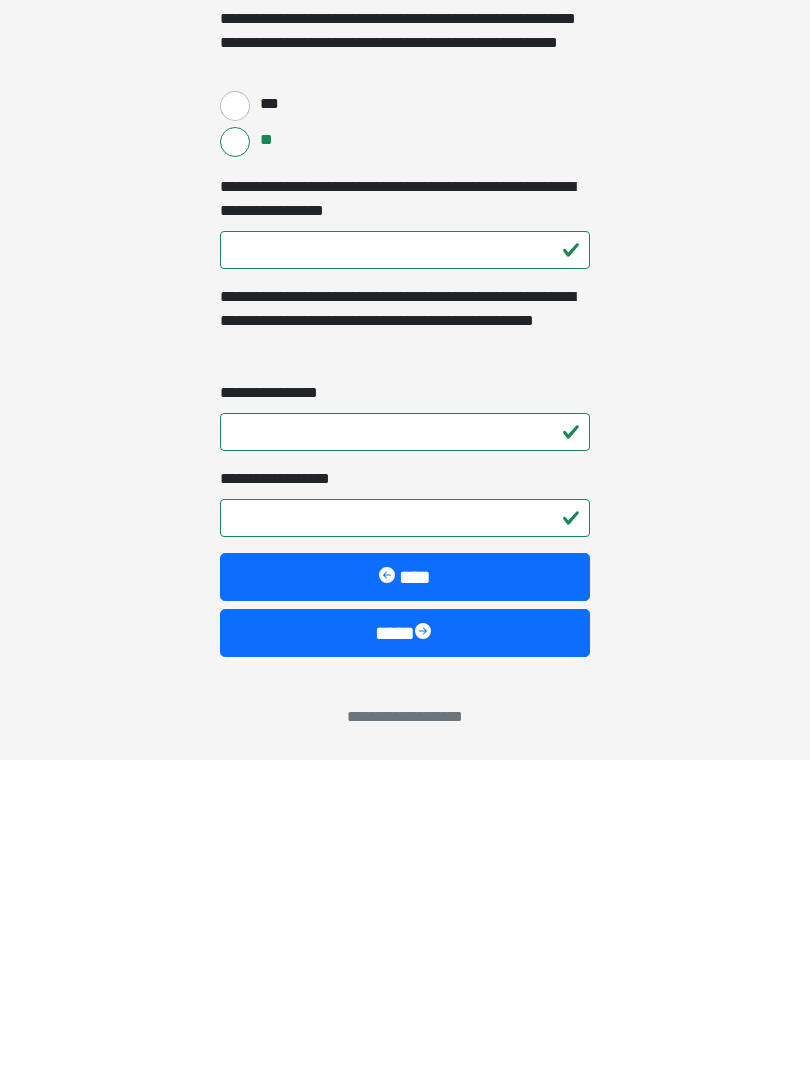 click at bounding box center (425, 953) 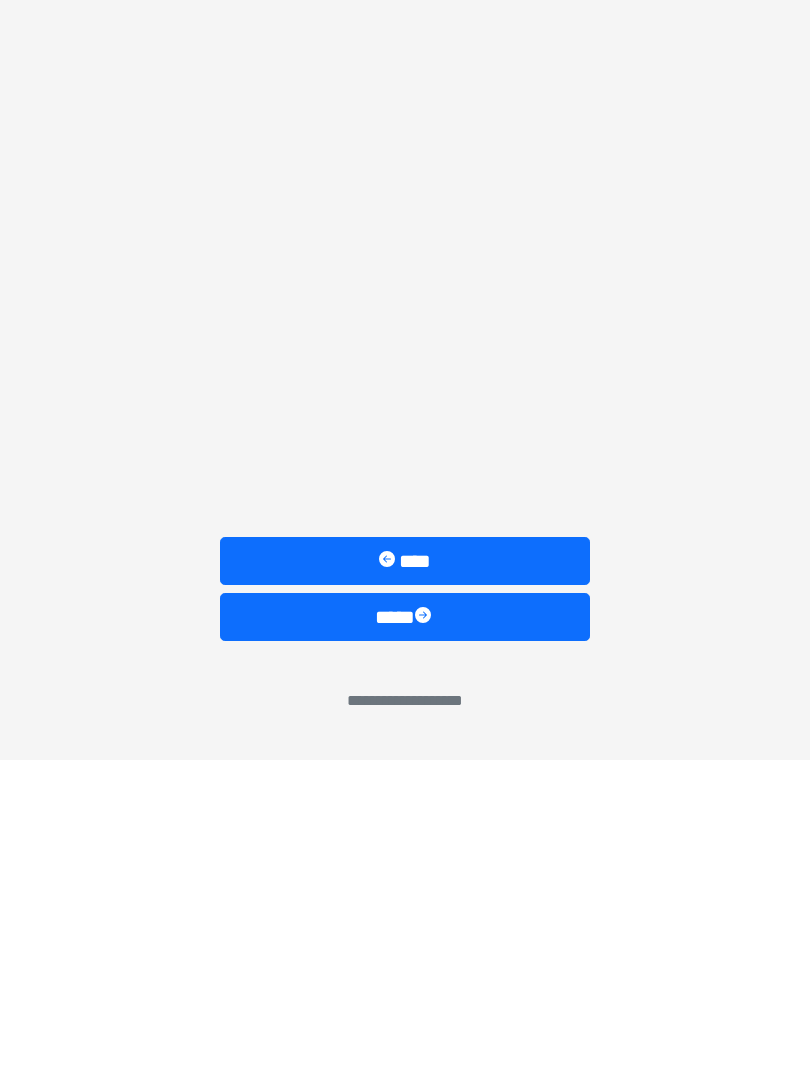 scroll, scrollTop: 0, scrollLeft: 0, axis: both 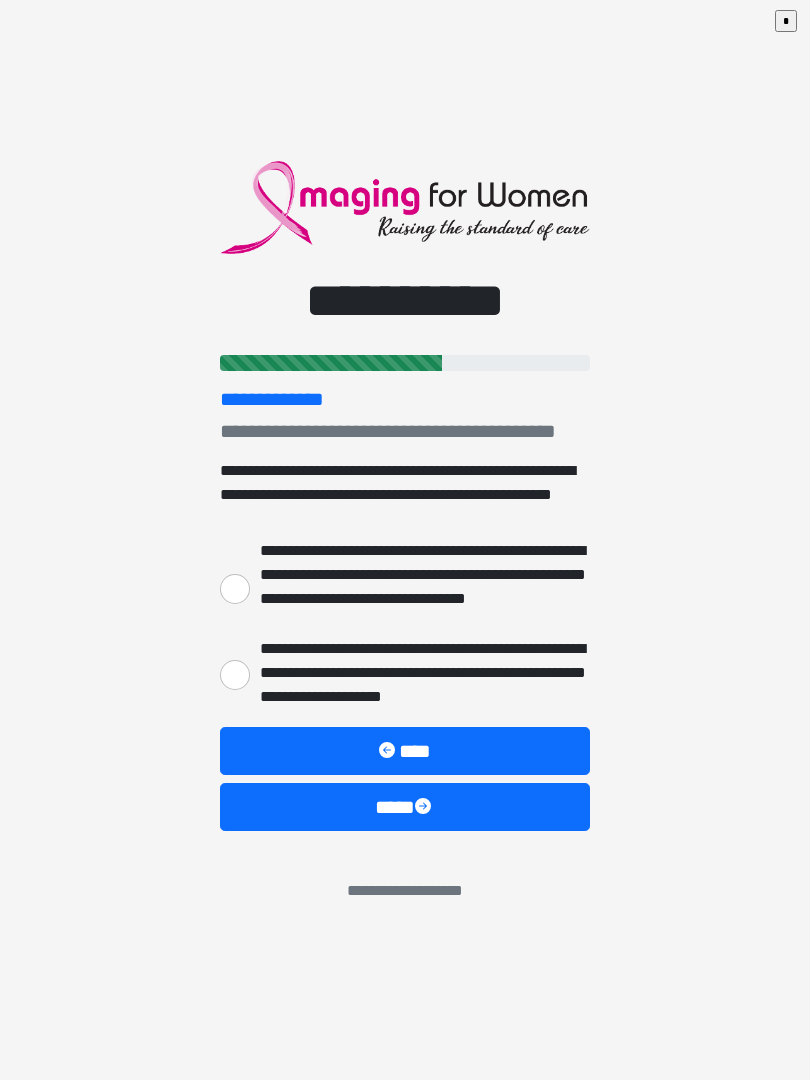 click on "**********" at bounding box center (235, 675) 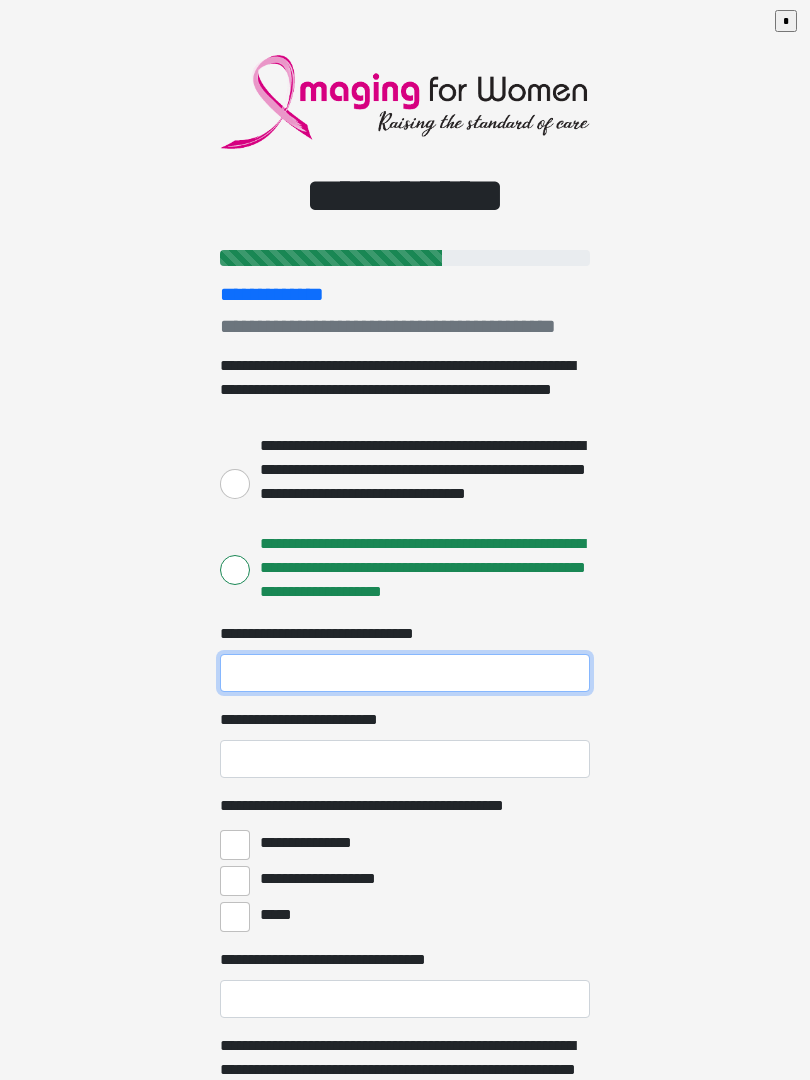 click on "**********" at bounding box center [405, 673] 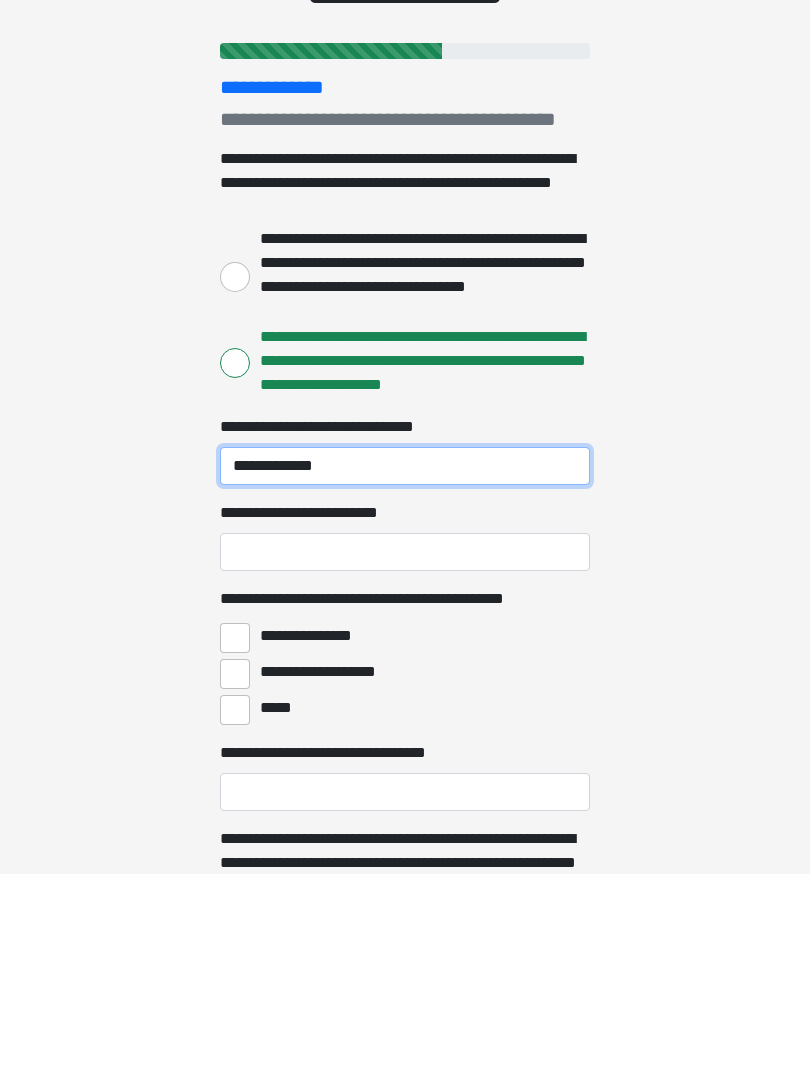 type on "**********" 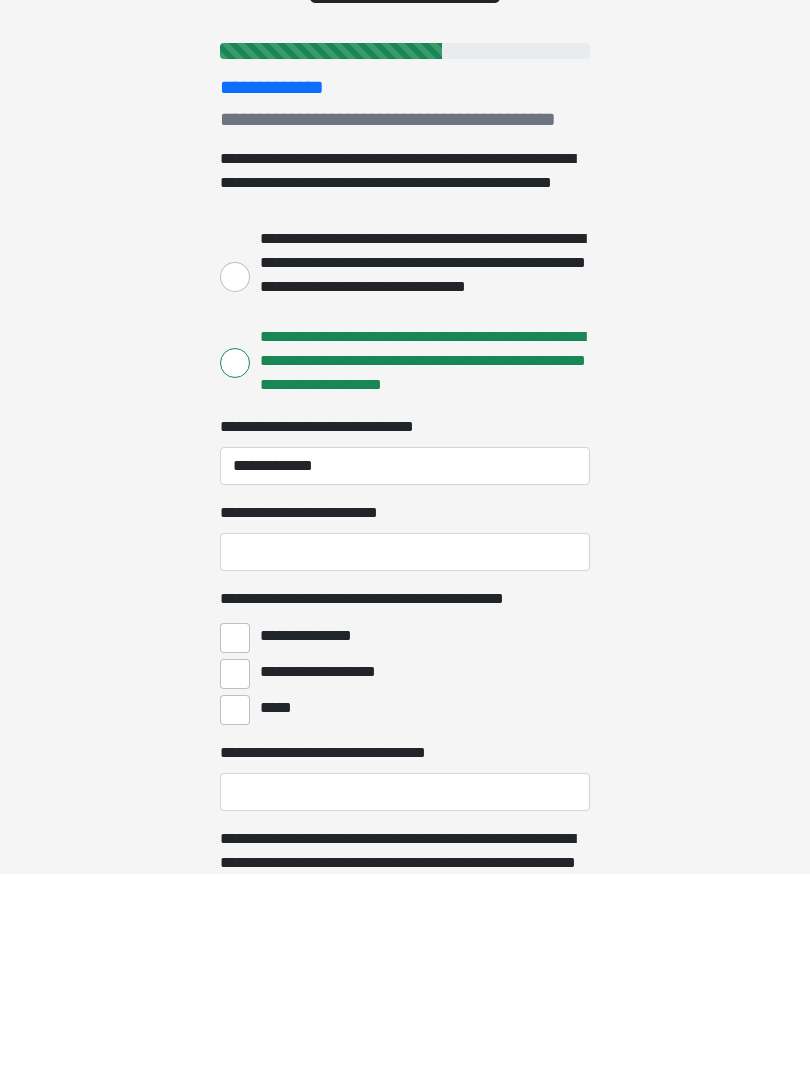 click on "**********" at bounding box center [405, 759] 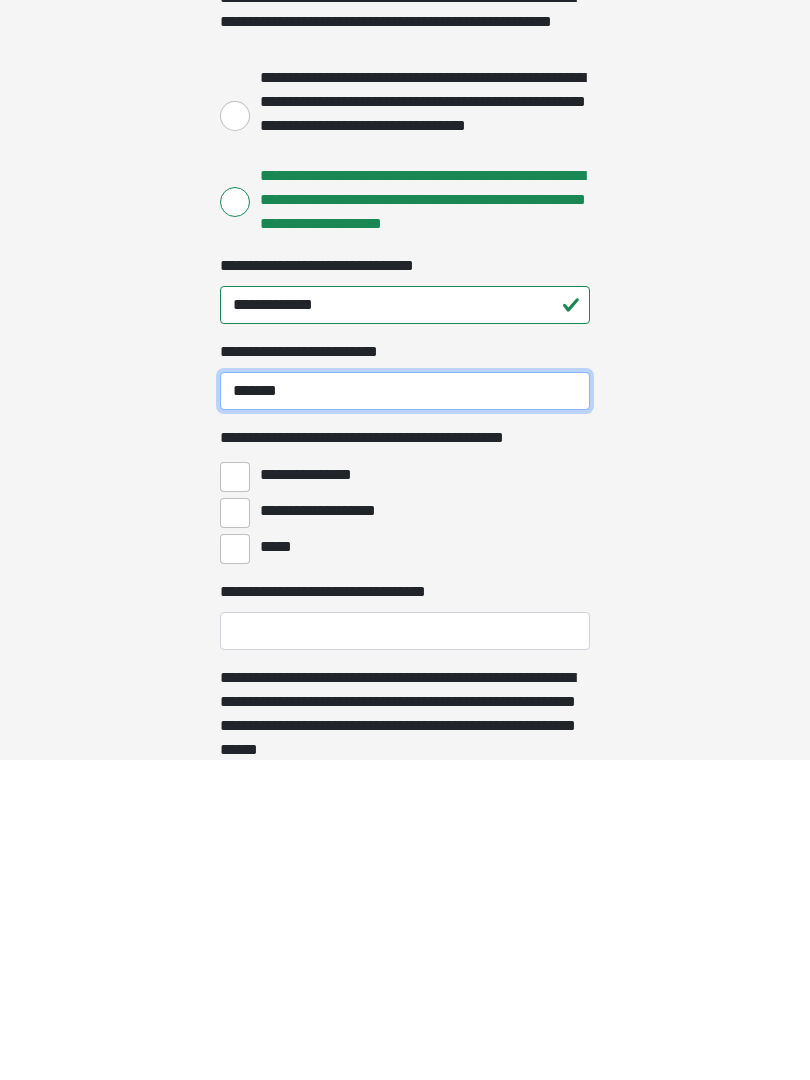 scroll, scrollTop: 49, scrollLeft: 0, axis: vertical 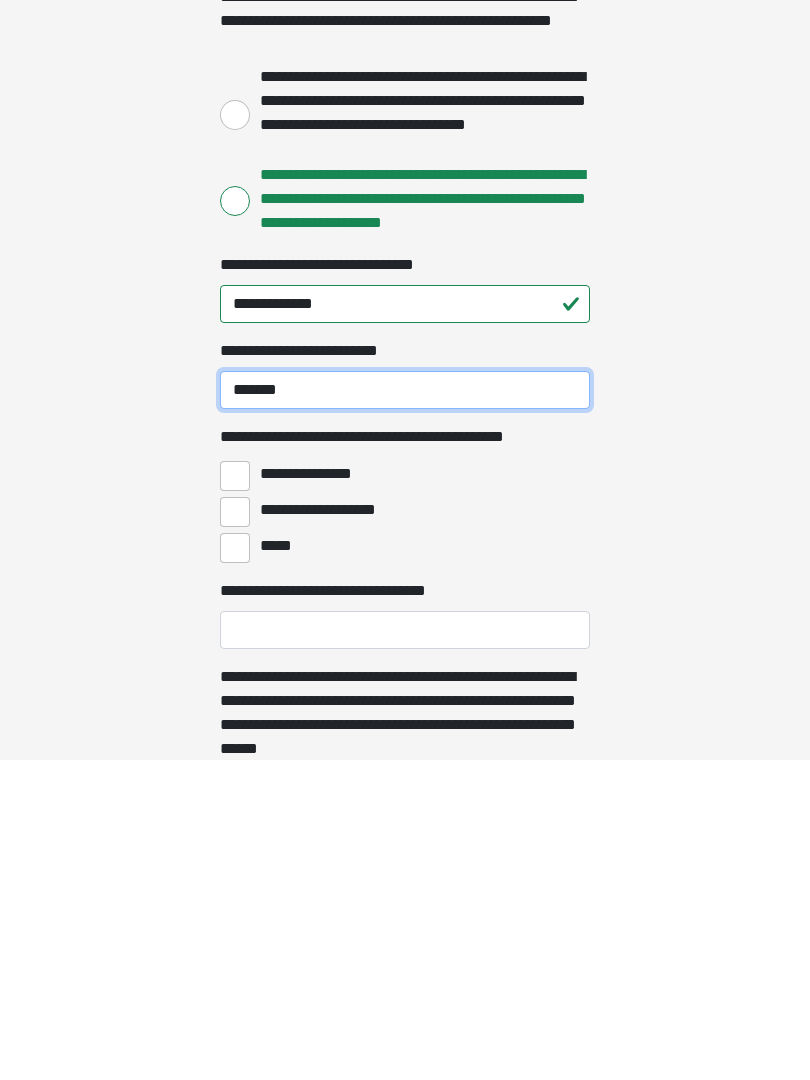 type on "*******" 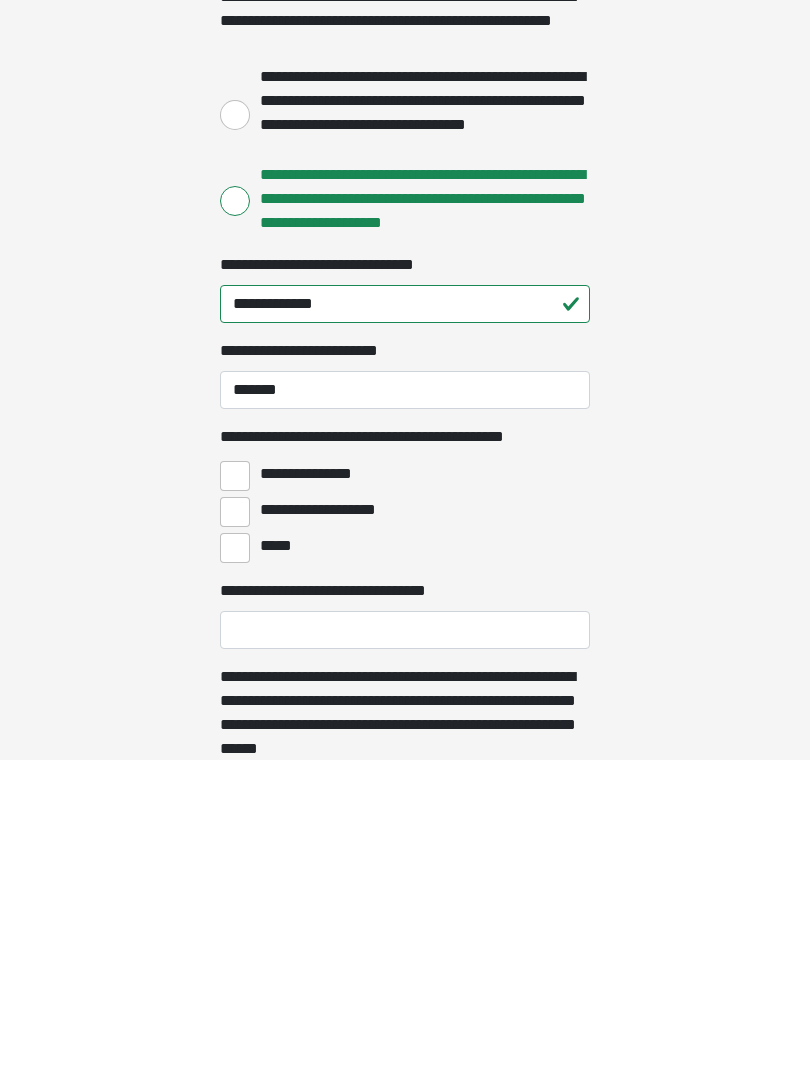click on "**********" at bounding box center (235, 796) 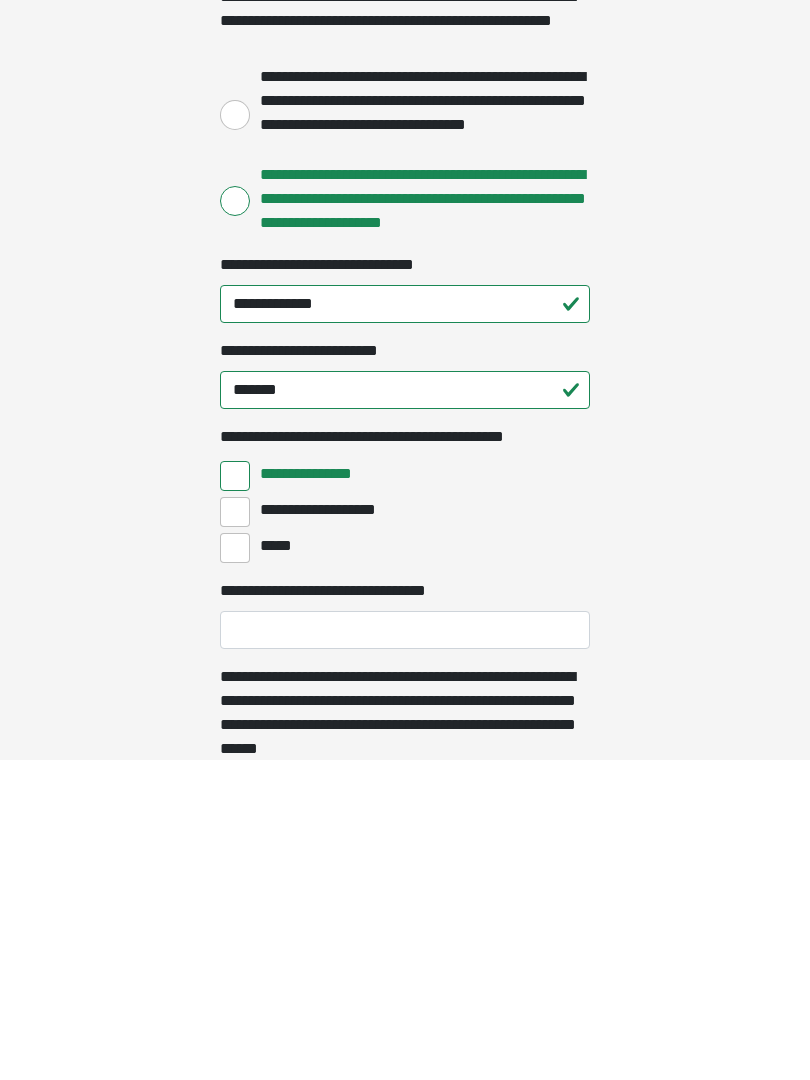 scroll, scrollTop: 370, scrollLeft: 0, axis: vertical 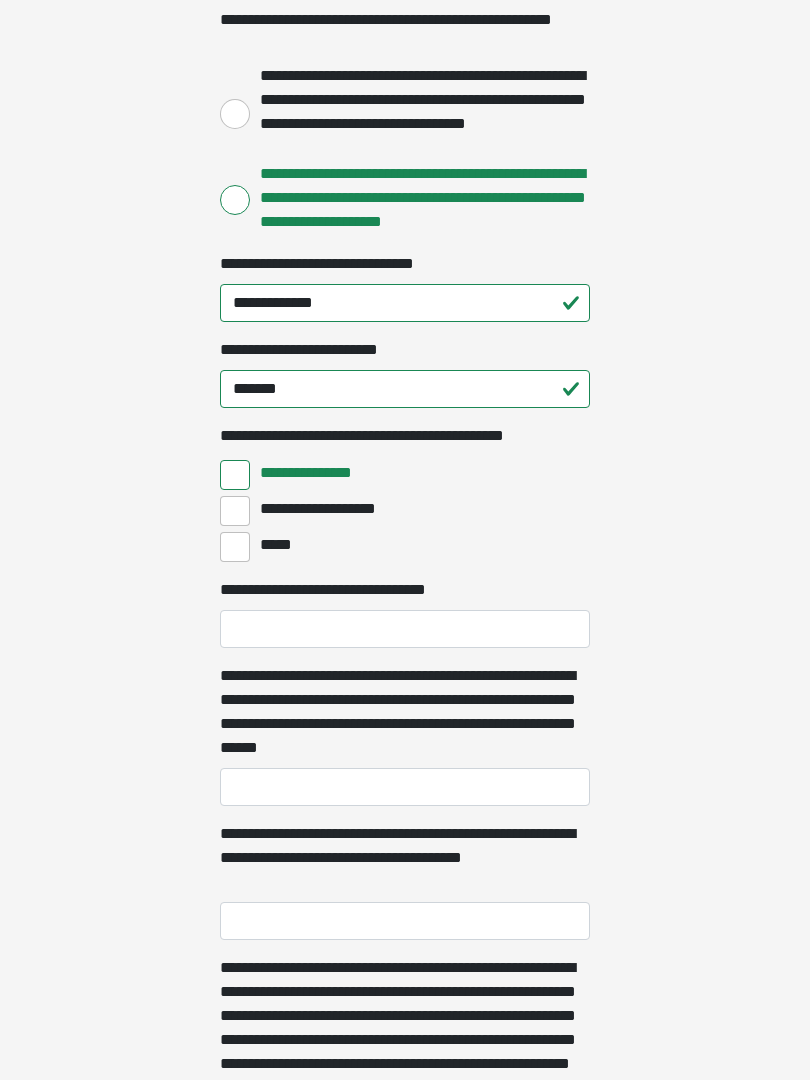click on "**********" at bounding box center (235, 511) 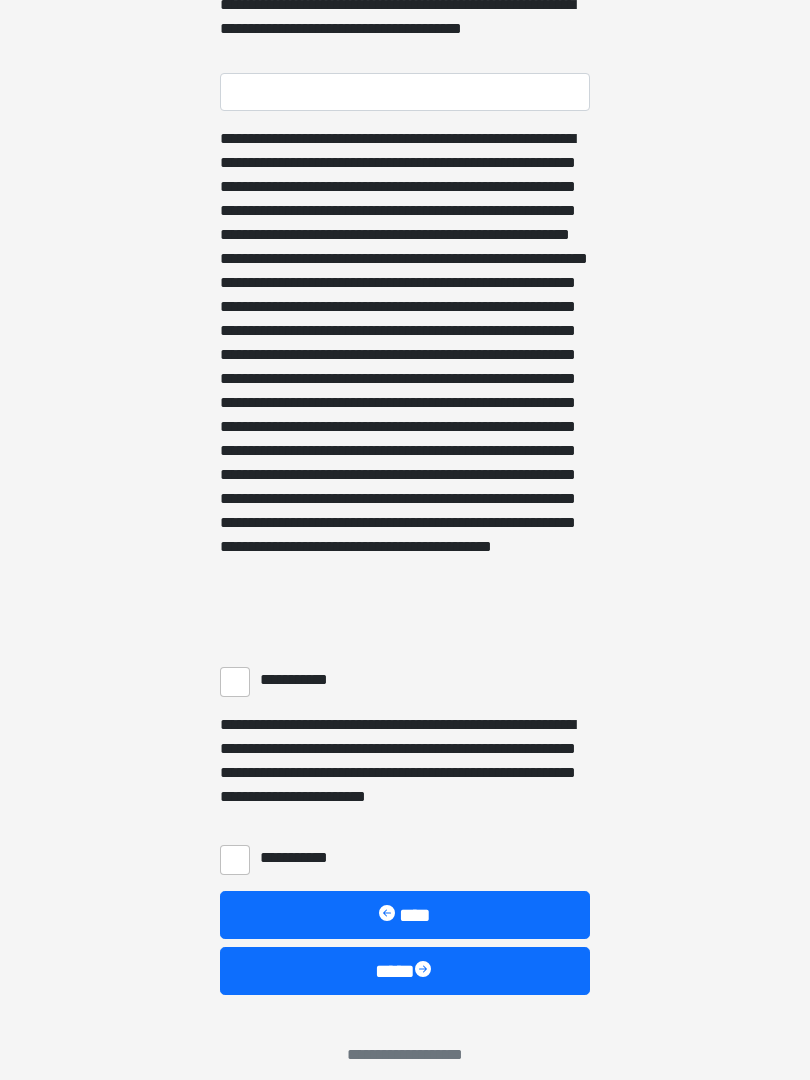 scroll, scrollTop: 1201, scrollLeft: 0, axis: vertical 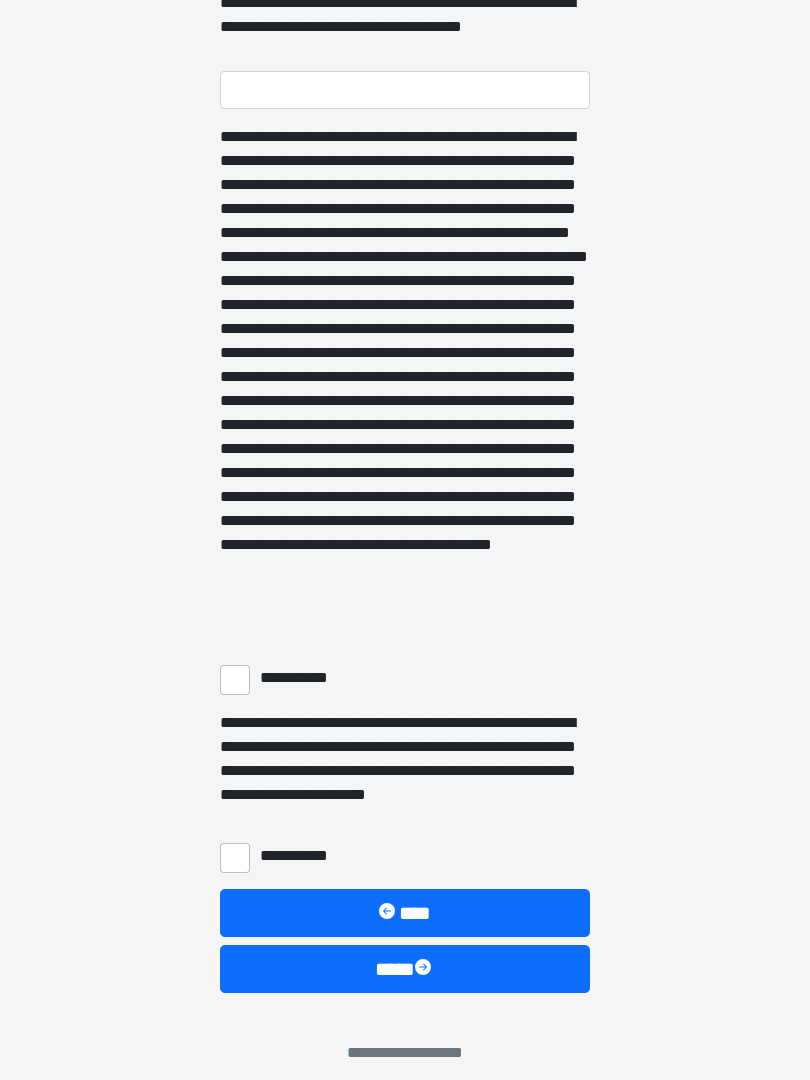 click on "**********" at bounding box center (235, 680) 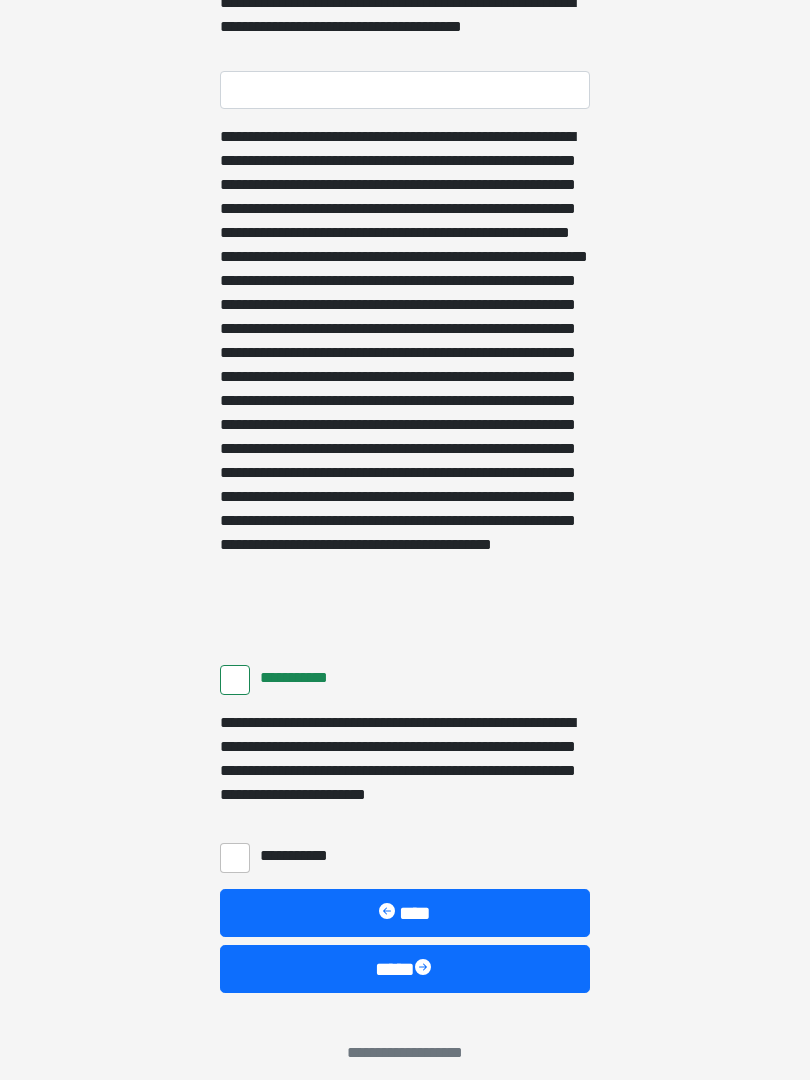 click on "**********" at bounding box center (235, 858) 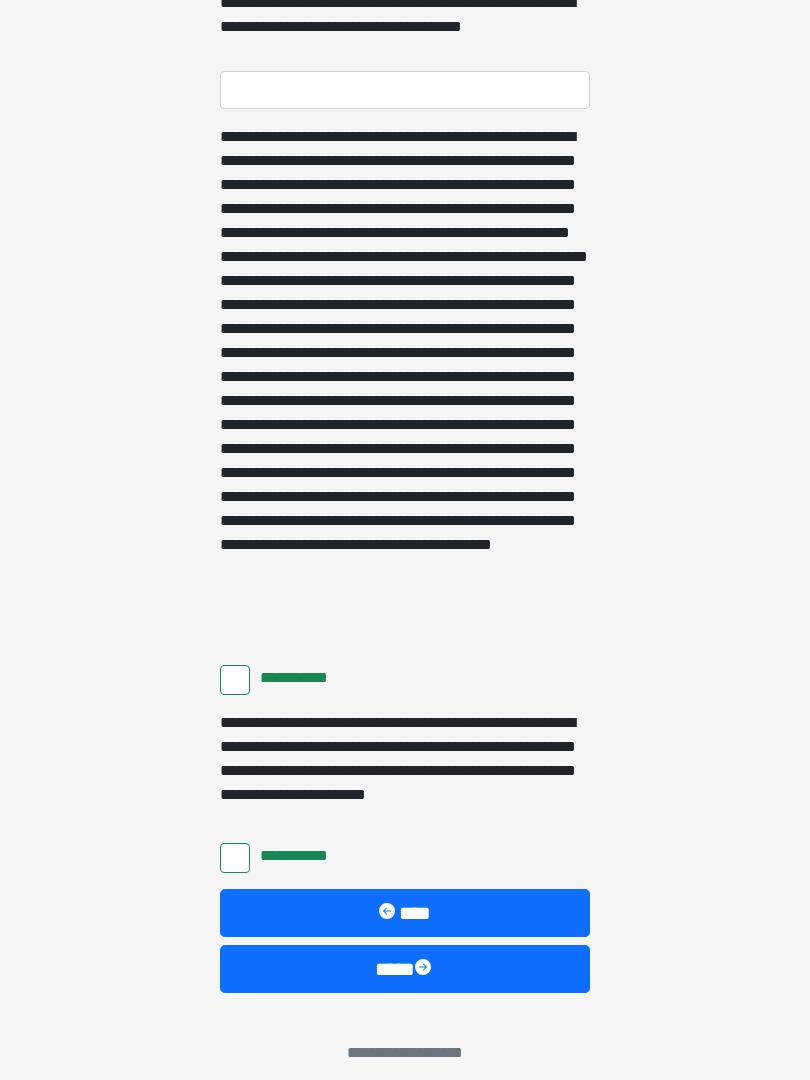click on "****" at bounding box center (405, 969) 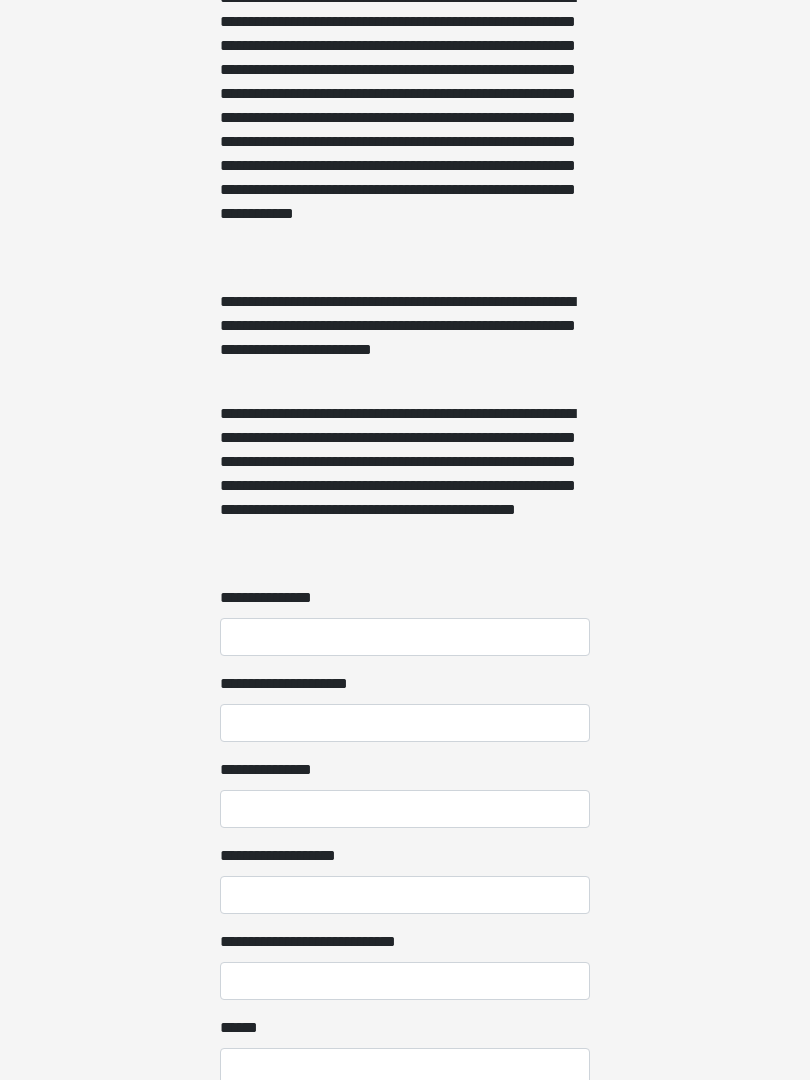 scroll, scrollTop: 1179, scrollLeft: 0, axis: vertical 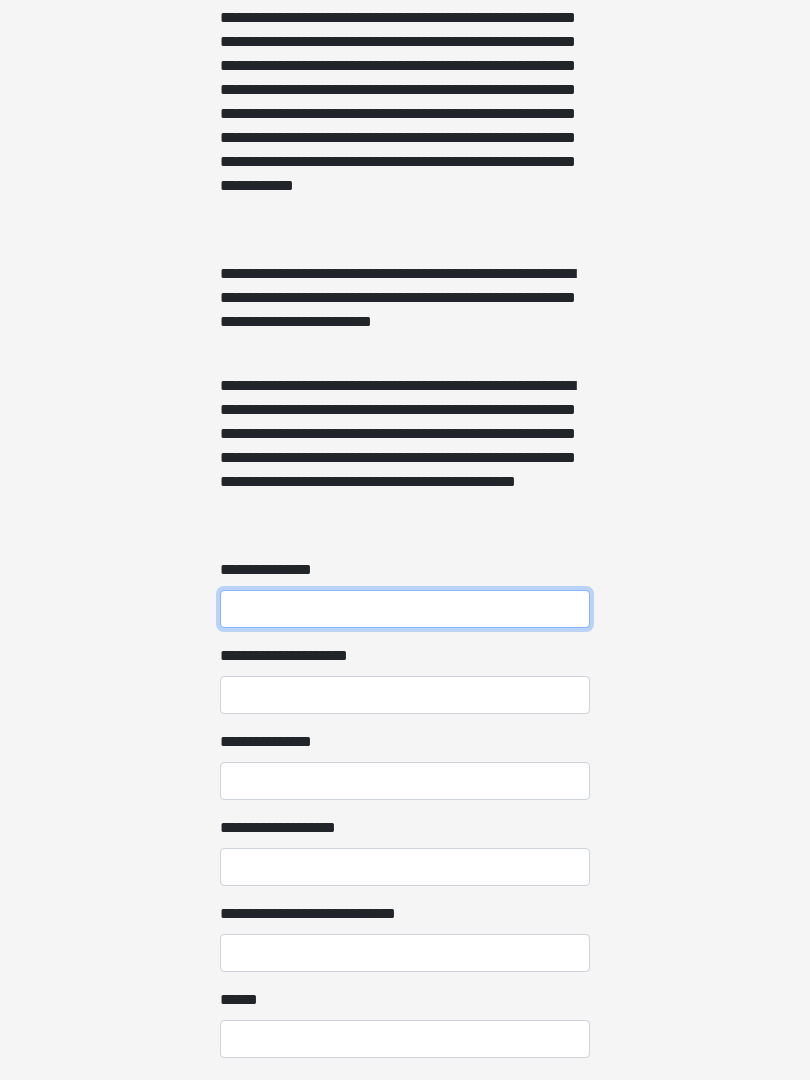 click on "**********" at bounding box center (405, 610) 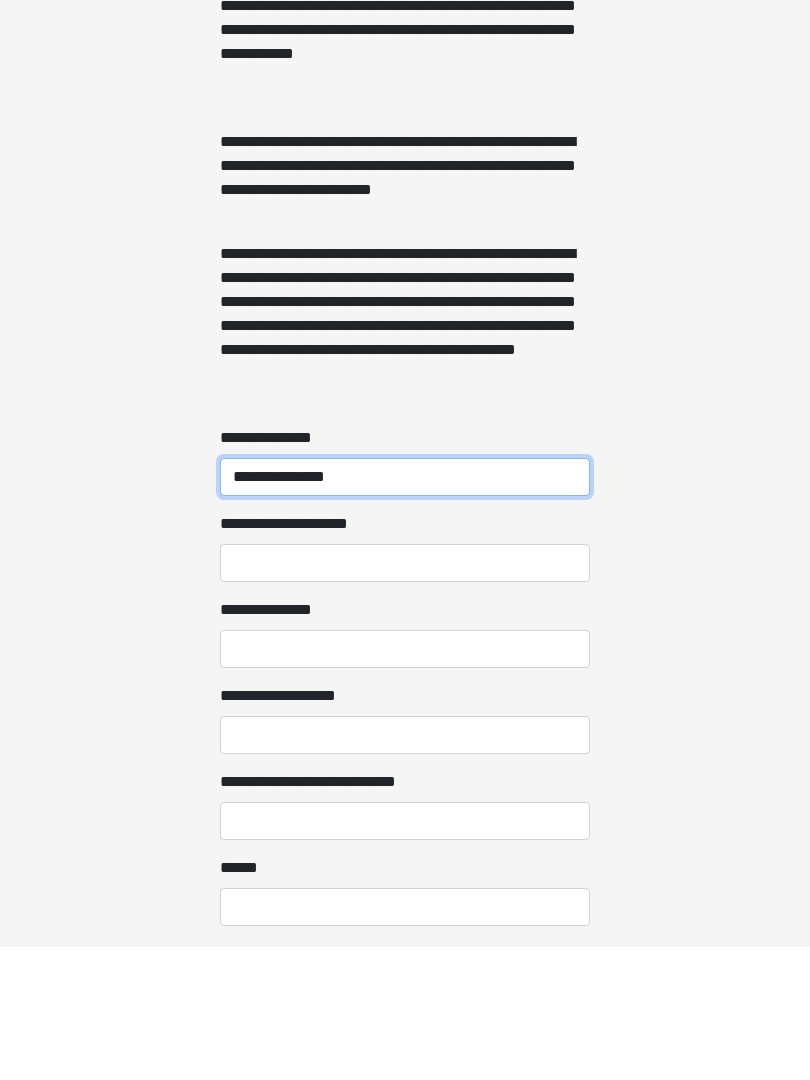 type on "**********" 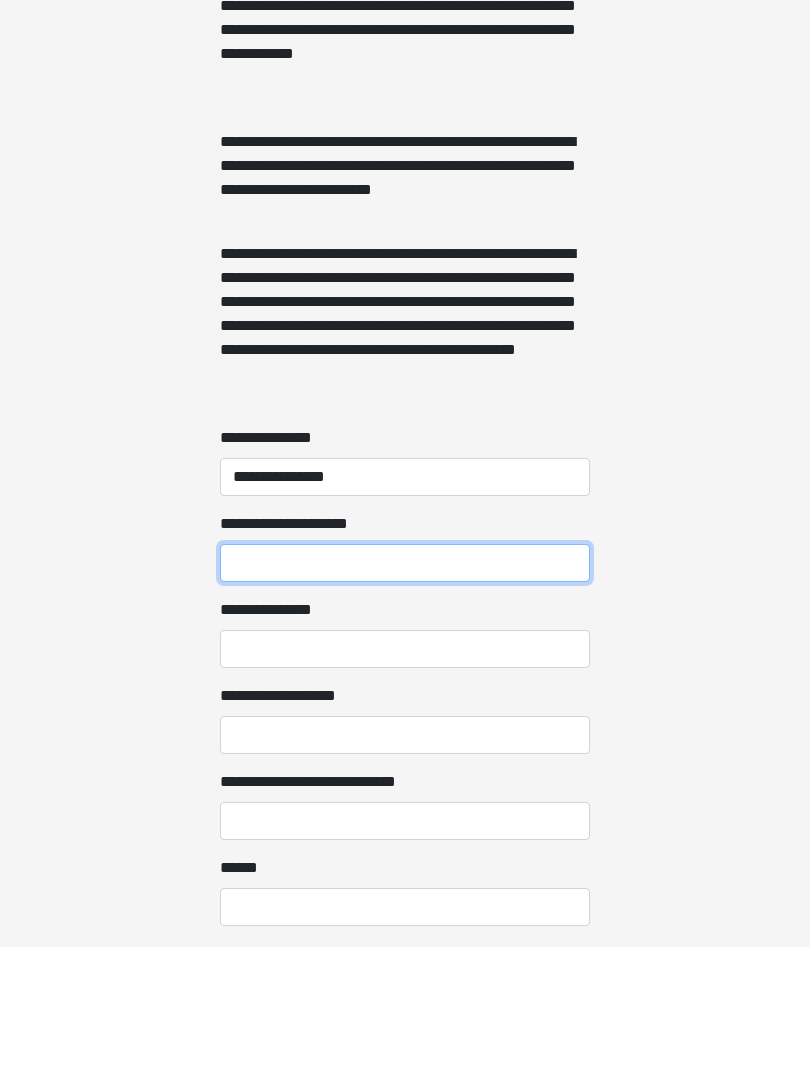 click on "**********" at bounding box center (405, 696) 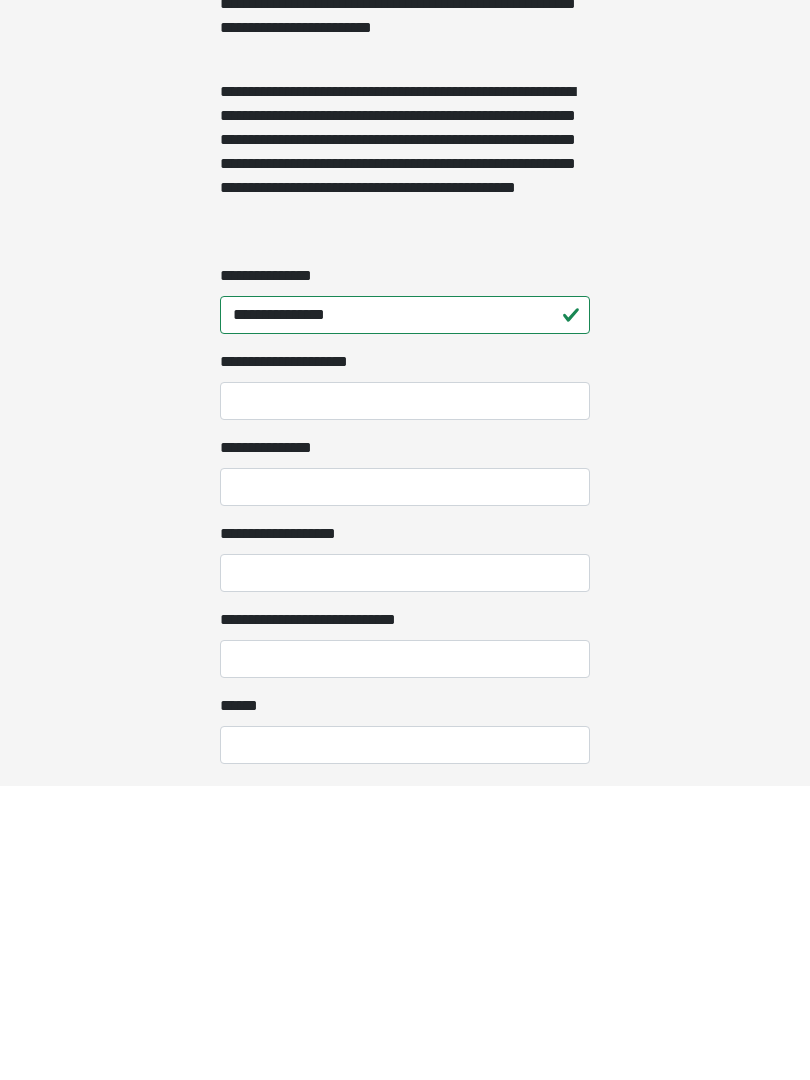 click on "**********" at bounding box center (405, 782) 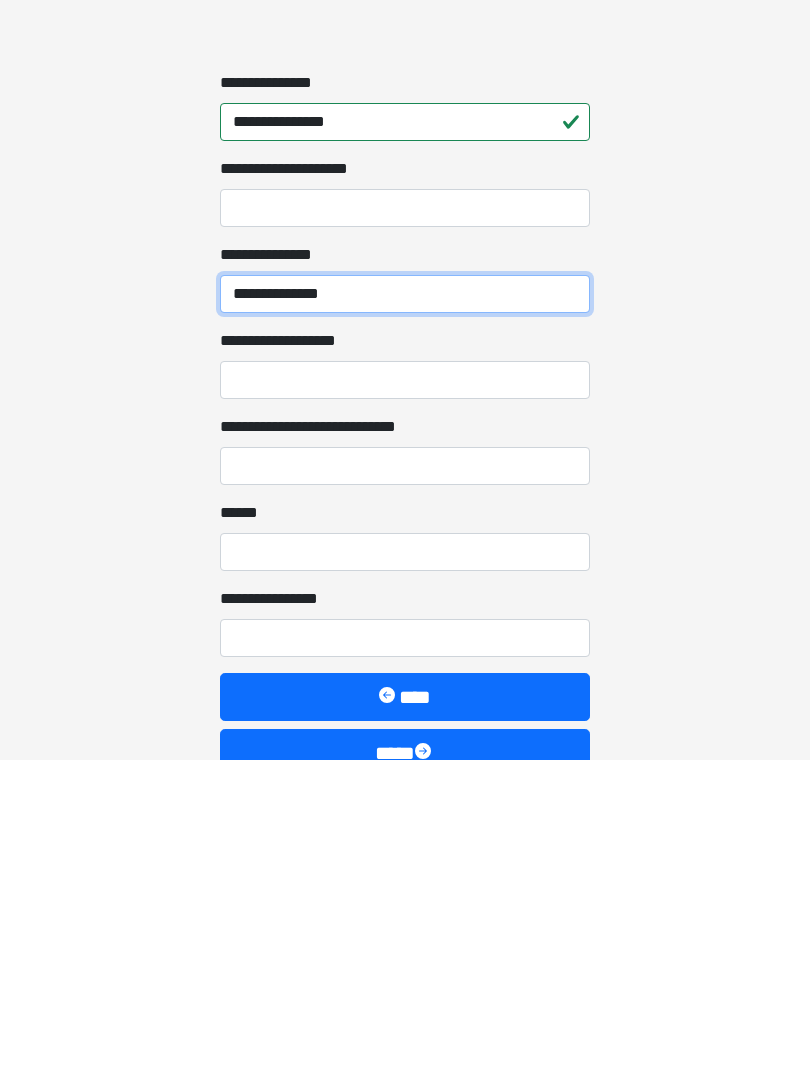 scroll, scrollTop: 1360, scrollLeft: 0, axis: vertical 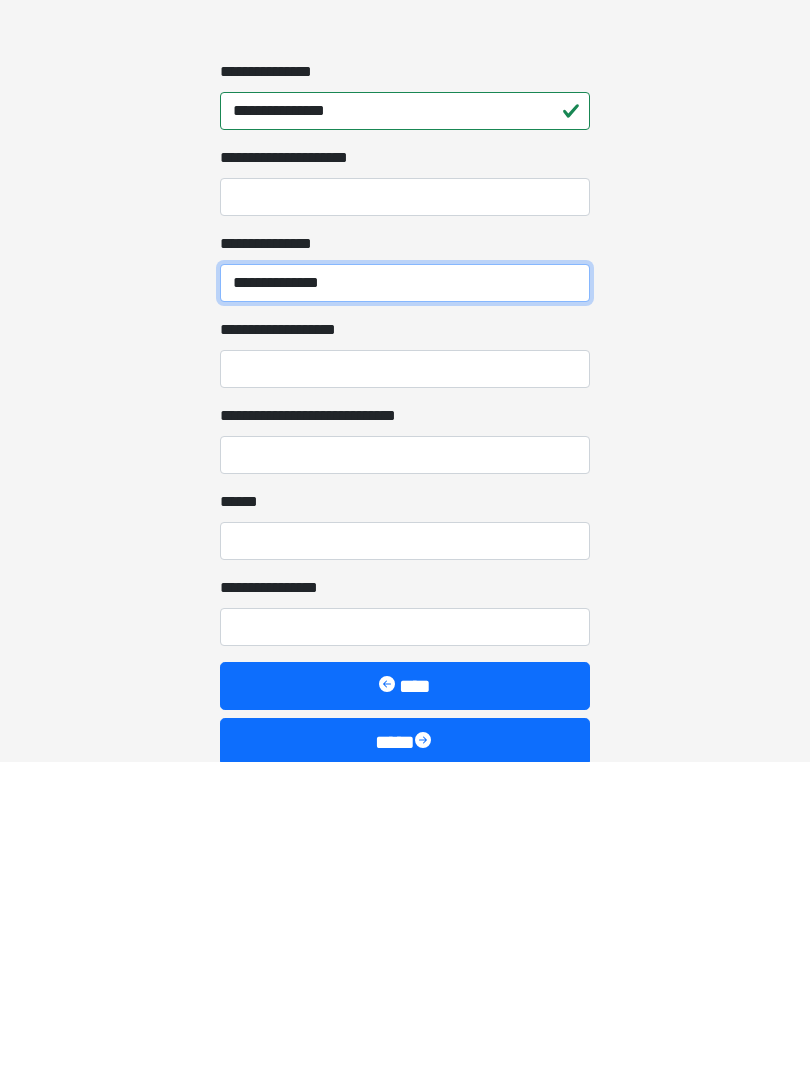 type on "**********" 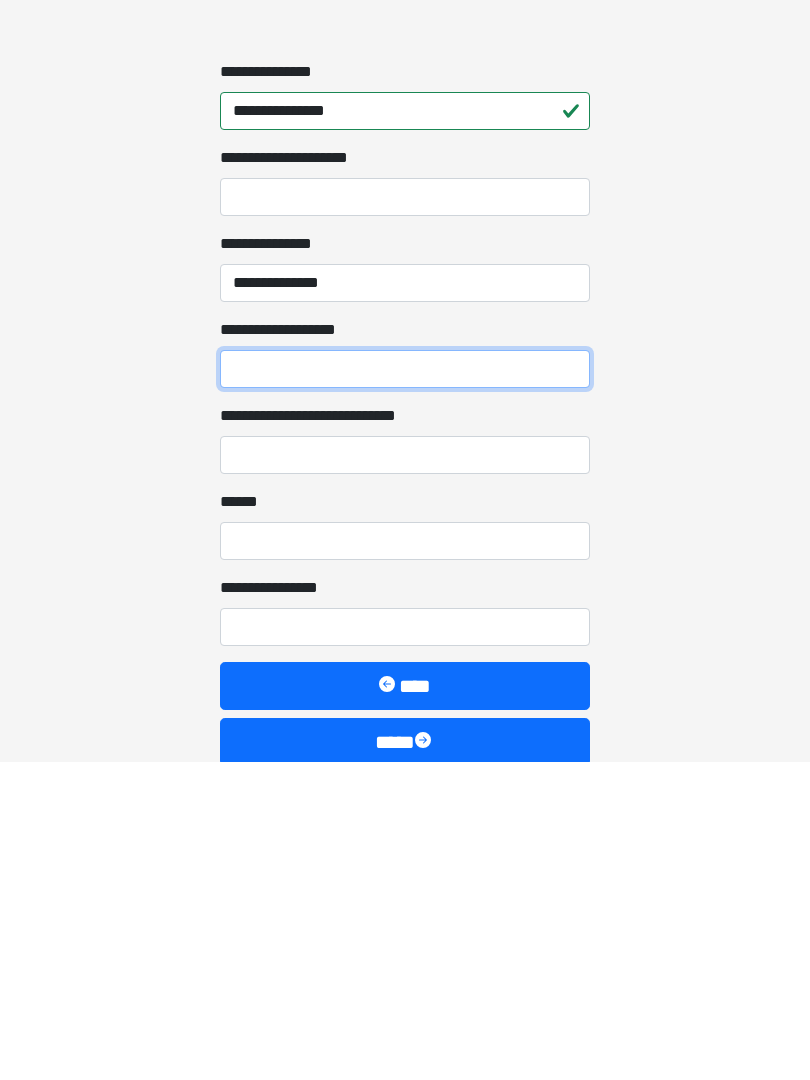 click on "**********" at bounding box center (405, 687) 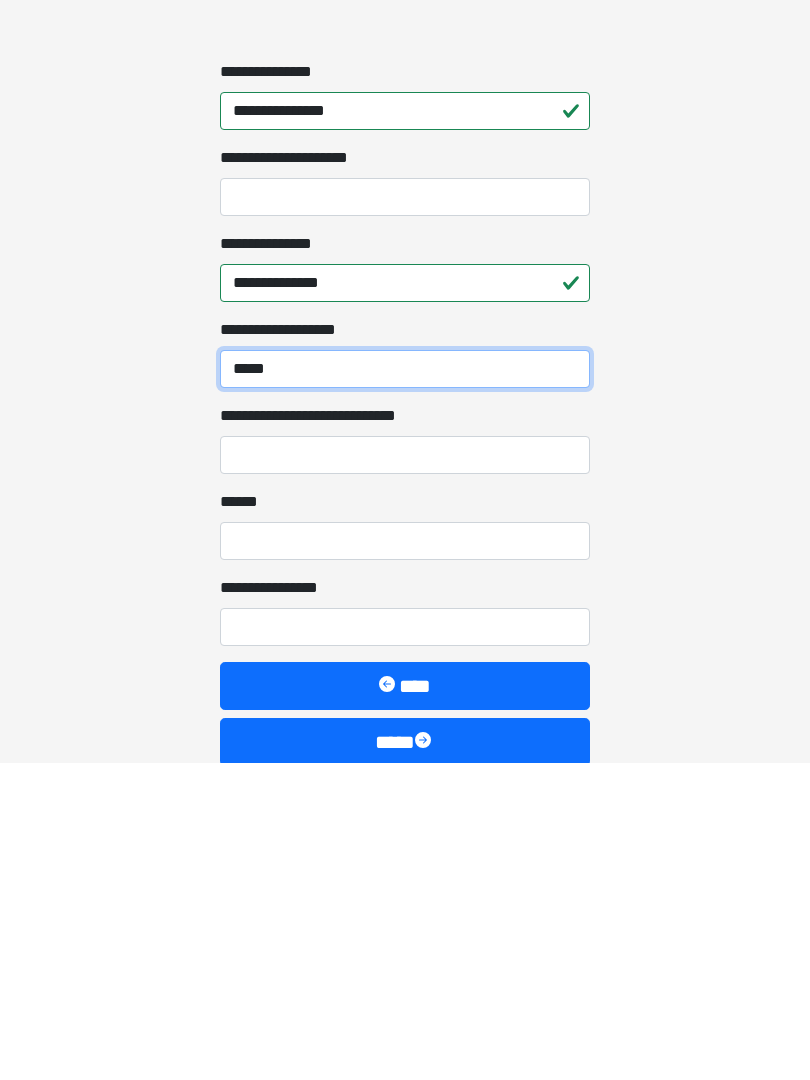 type on "*****" 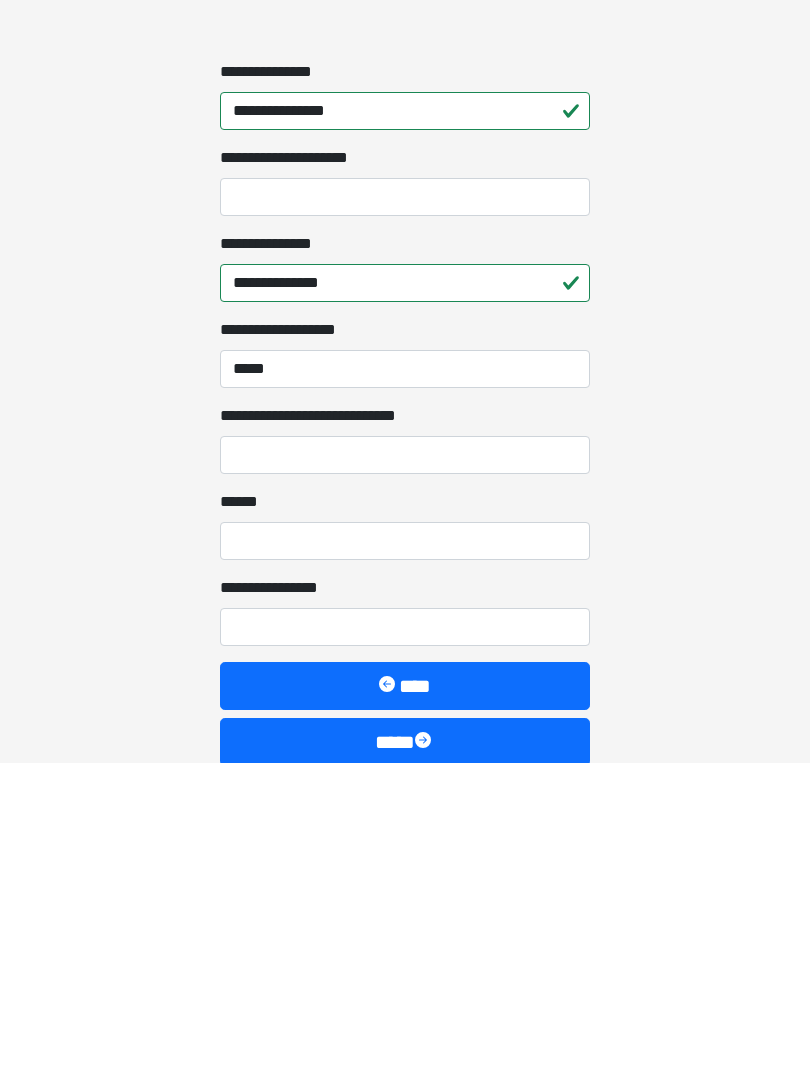 click on "**********" at bounding box center (405, 773) 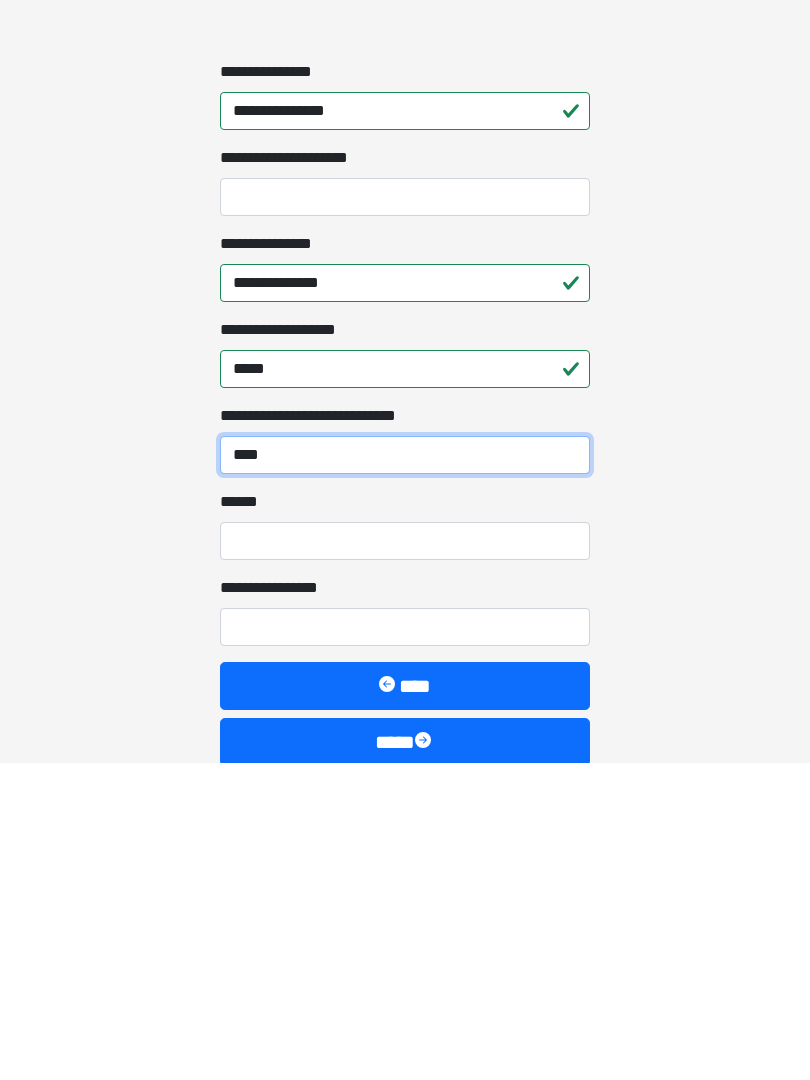 type on "****" 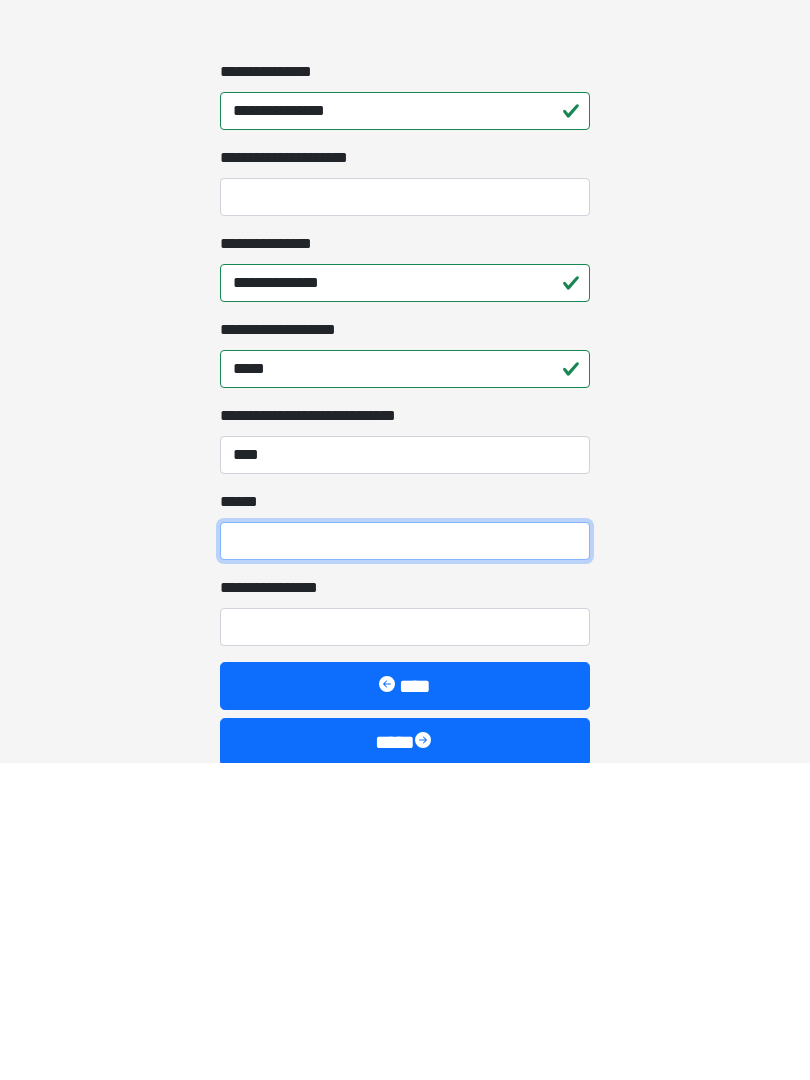 click on "**** *" at bounding box center [405, 859] 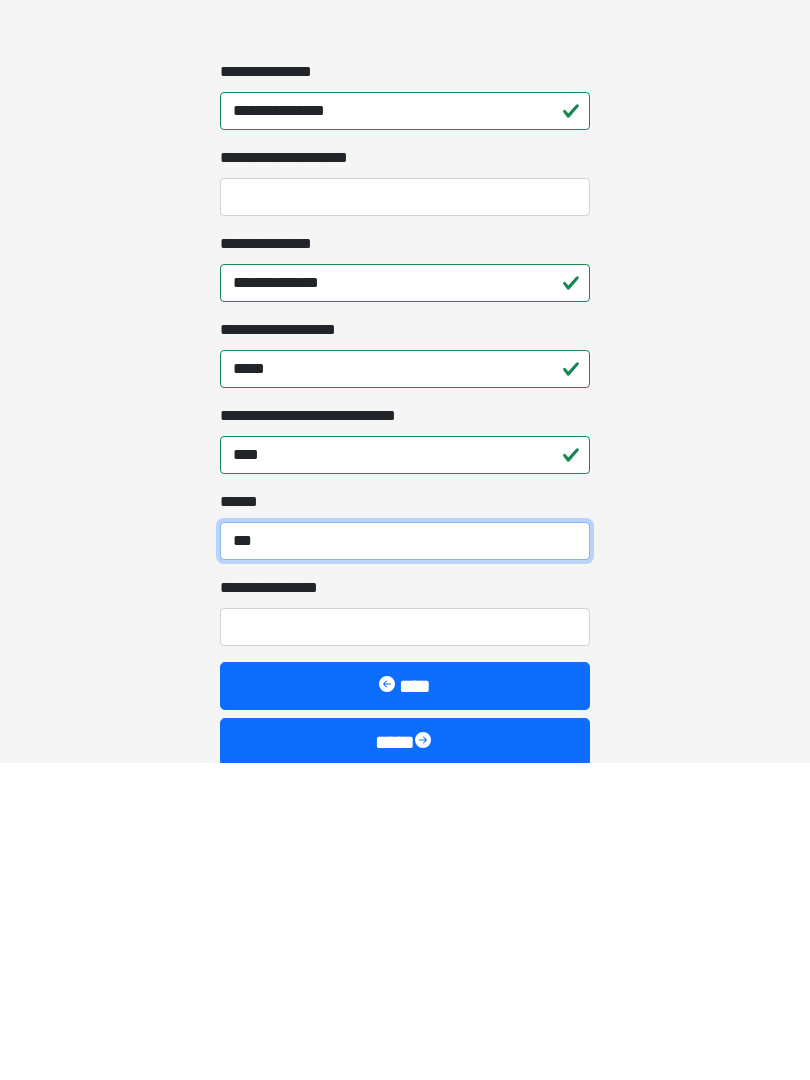 type on "***" 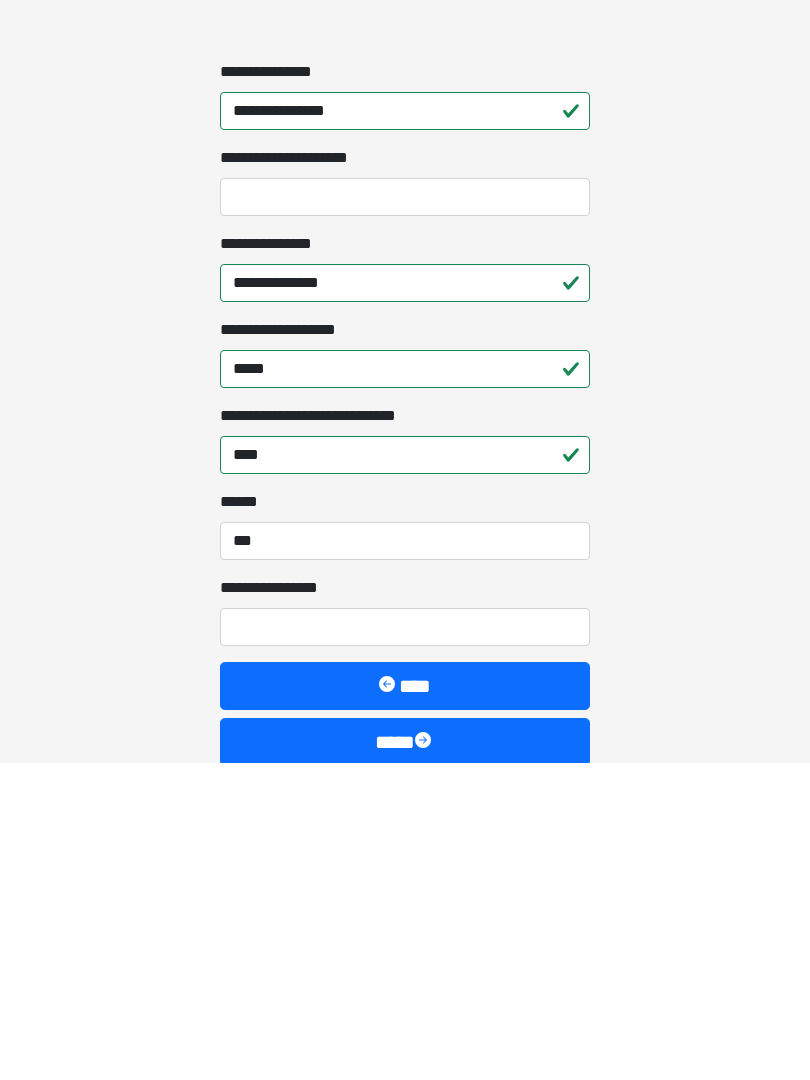 click on "**********" at bounding box center [405, 945] 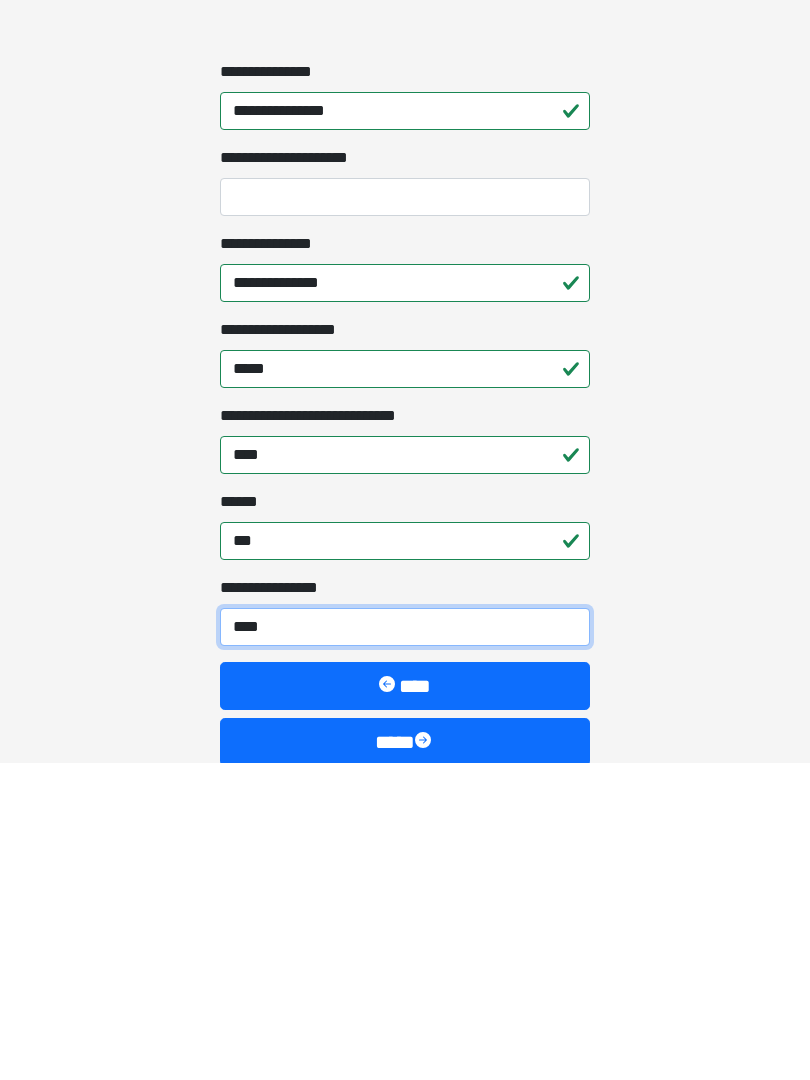 type on "*****" 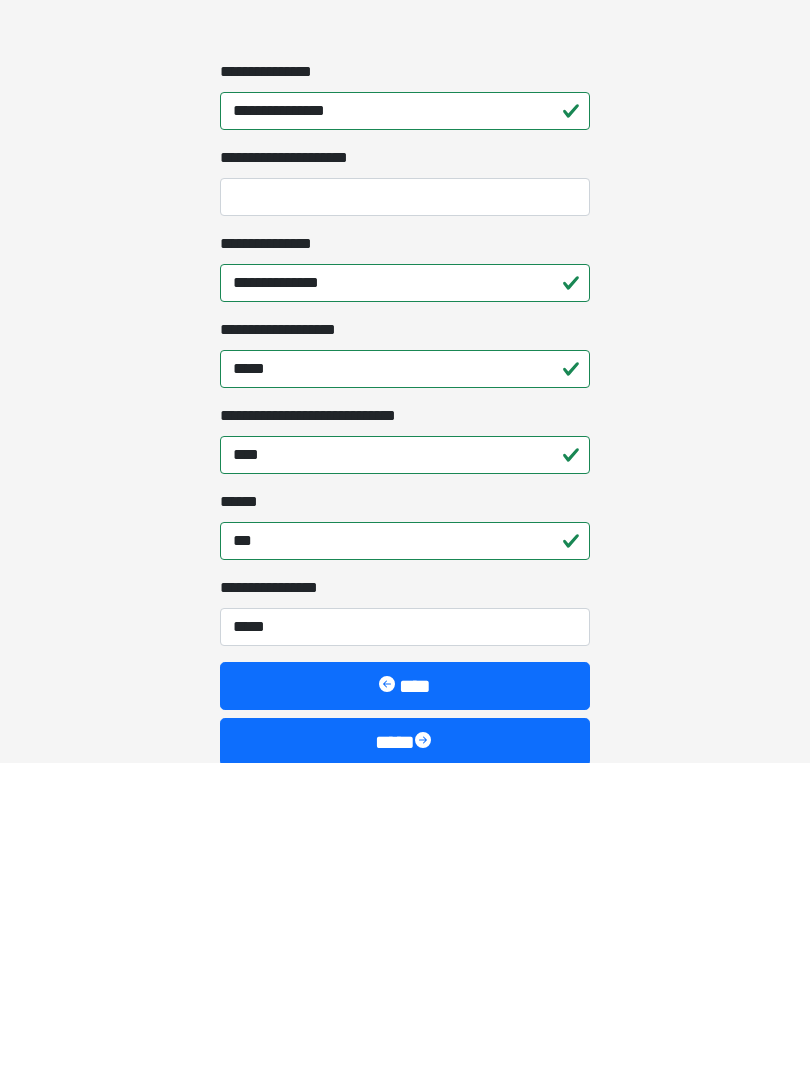 click on "****" at bounding box center [405, 1060] 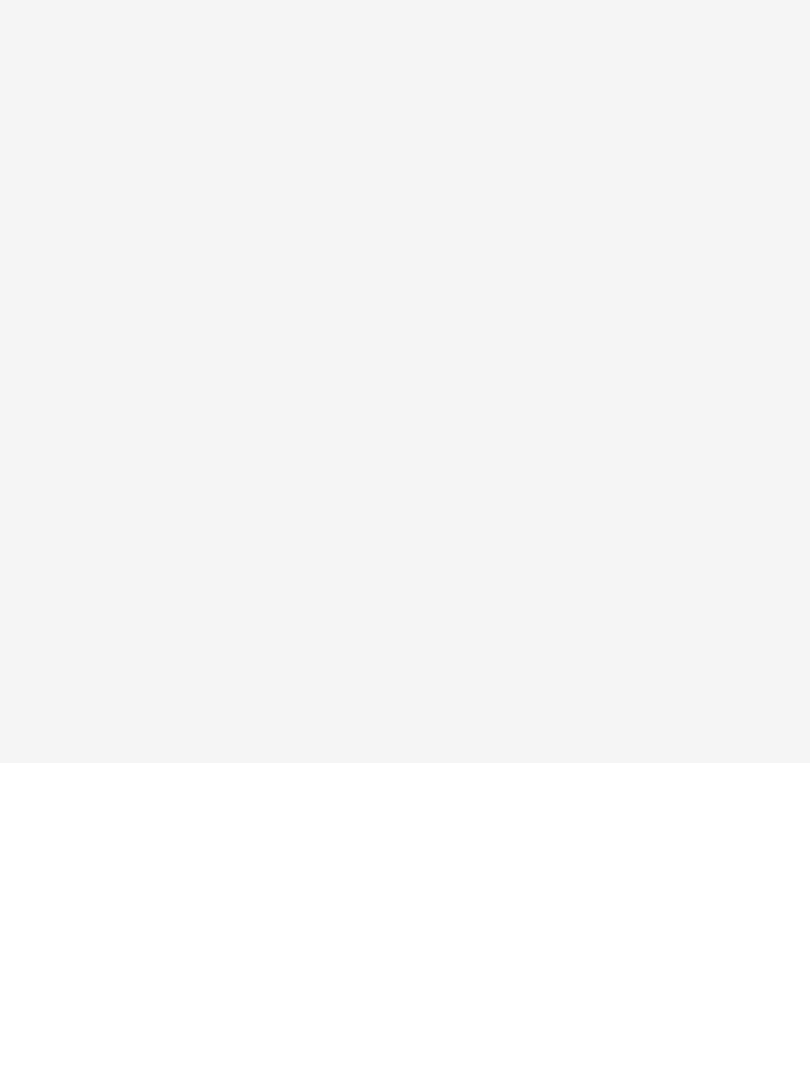 click on "**********" at bounding box center (405, -820) 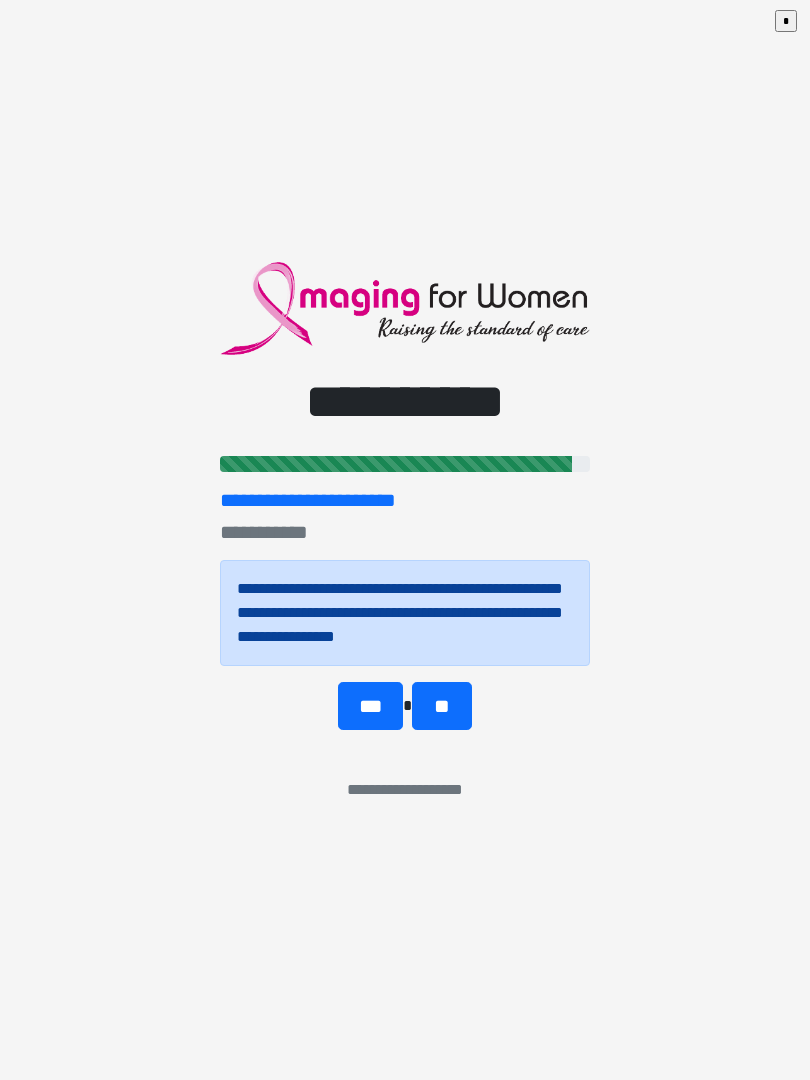 click on "**" at bounding box center (441, 706) 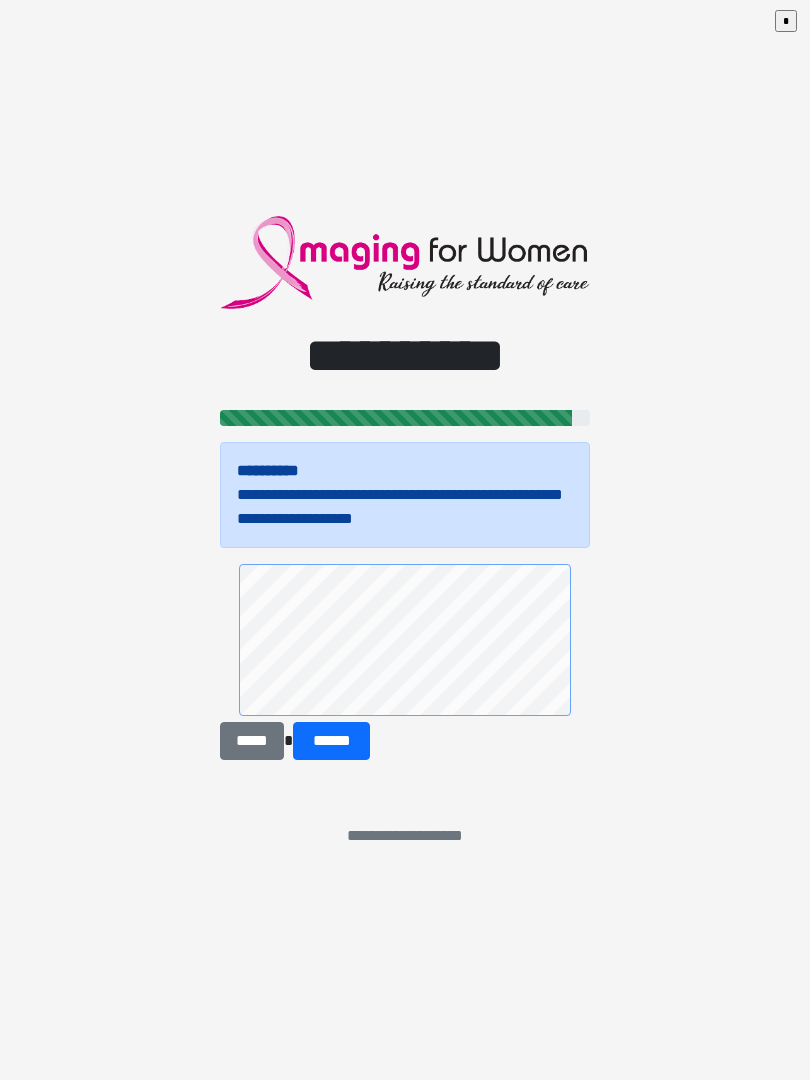 click on "******" at bounding box center (331, 741) 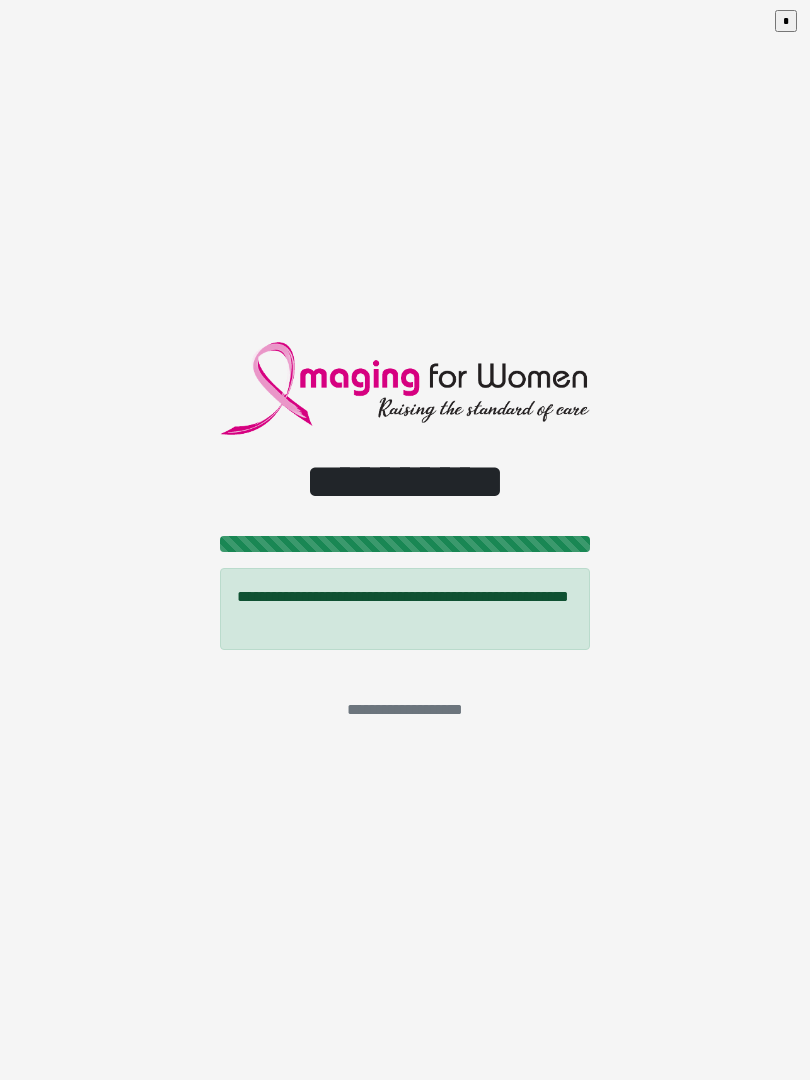 click on "**********" at bounding box center [405, 710] 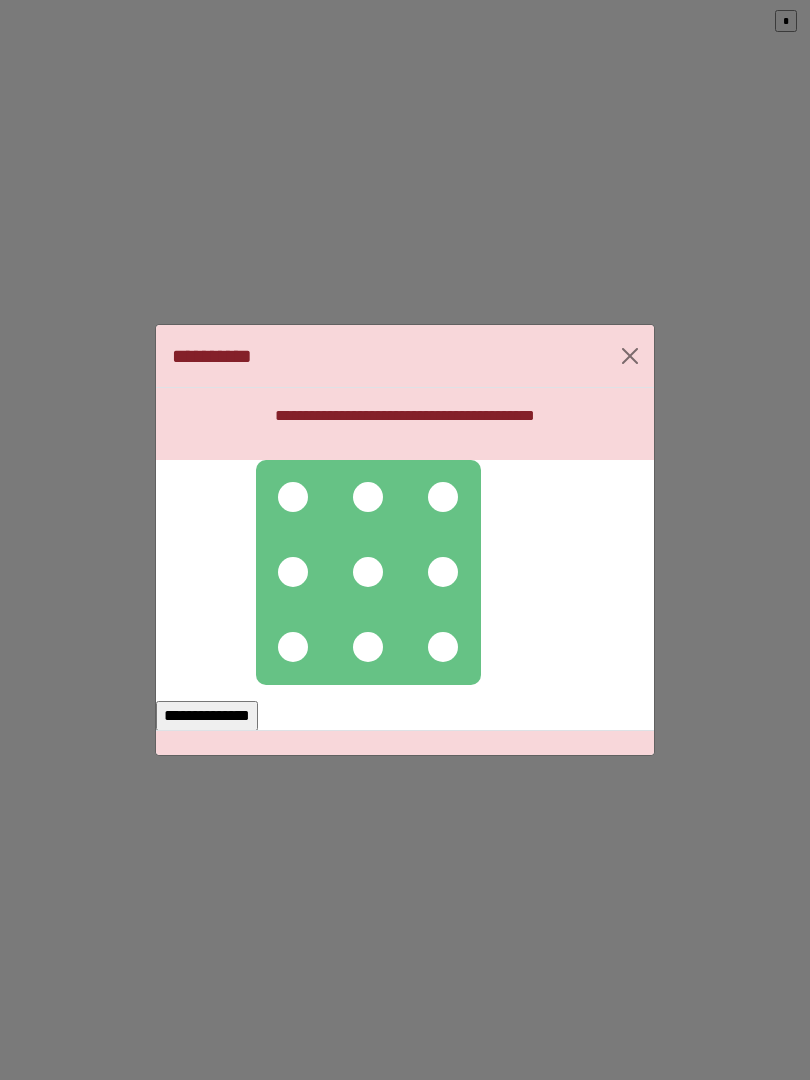 click at bounding box center [368, 497] 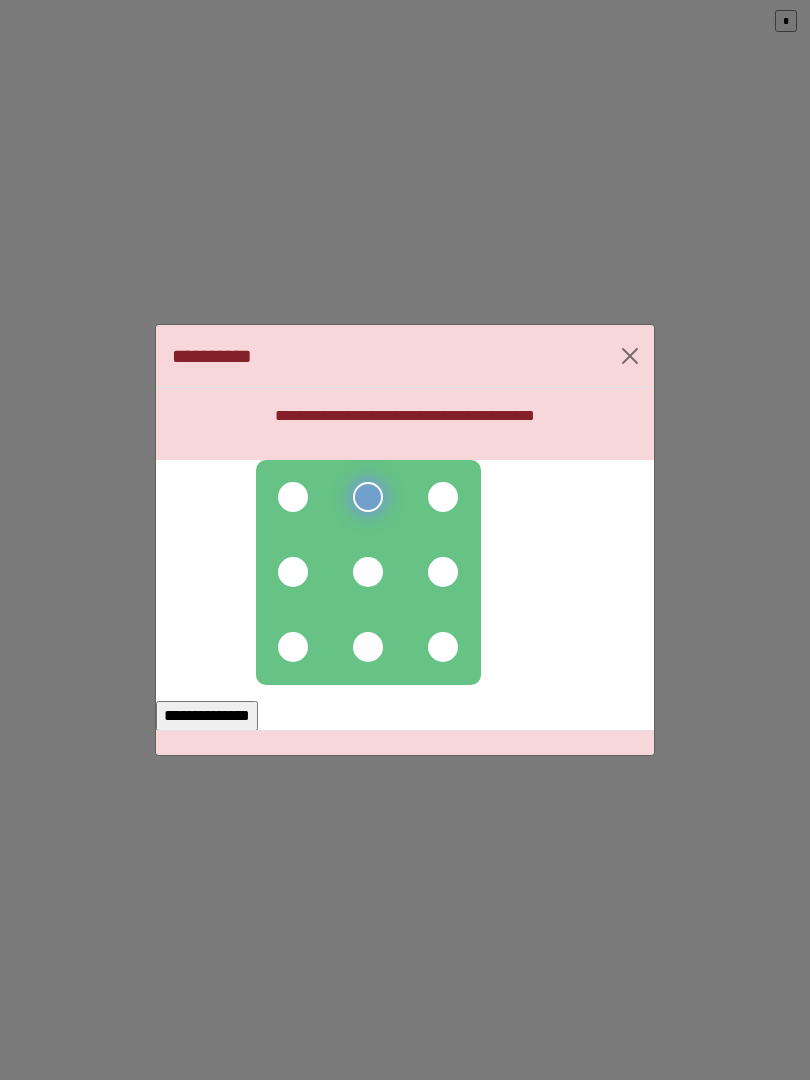 click at bounding box center [368, 572] 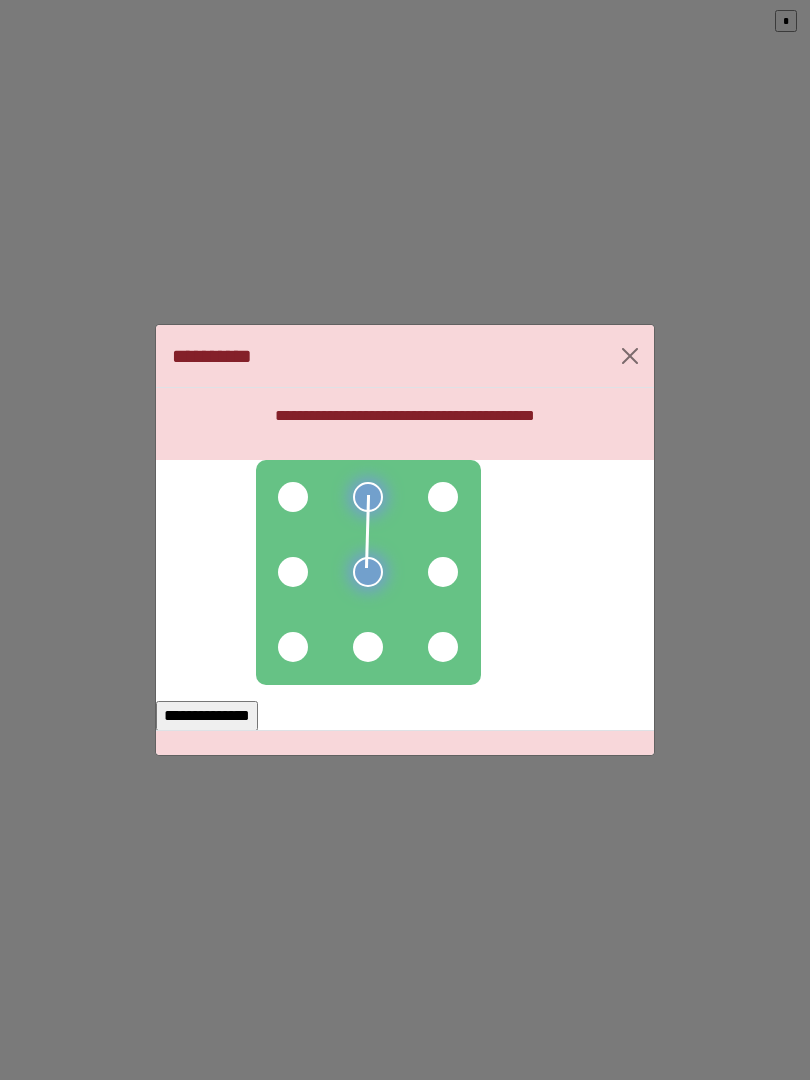 click at bounding box center (293, 497) 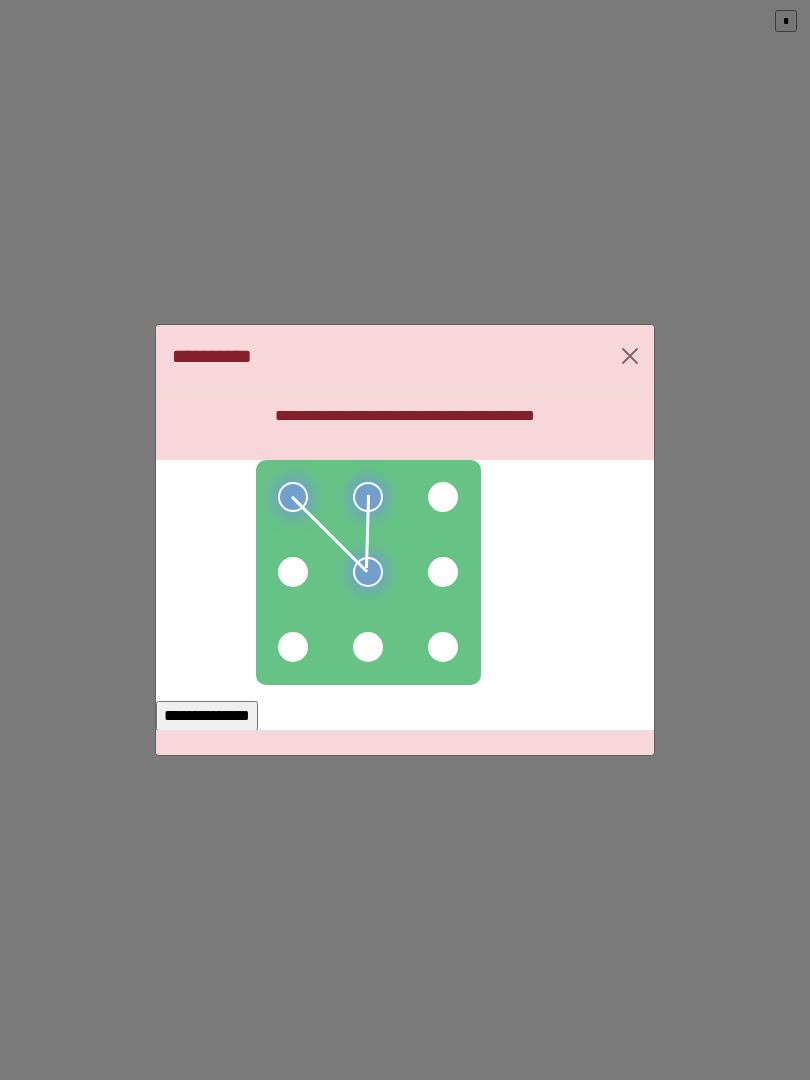 click at bounding box center (293, 572) 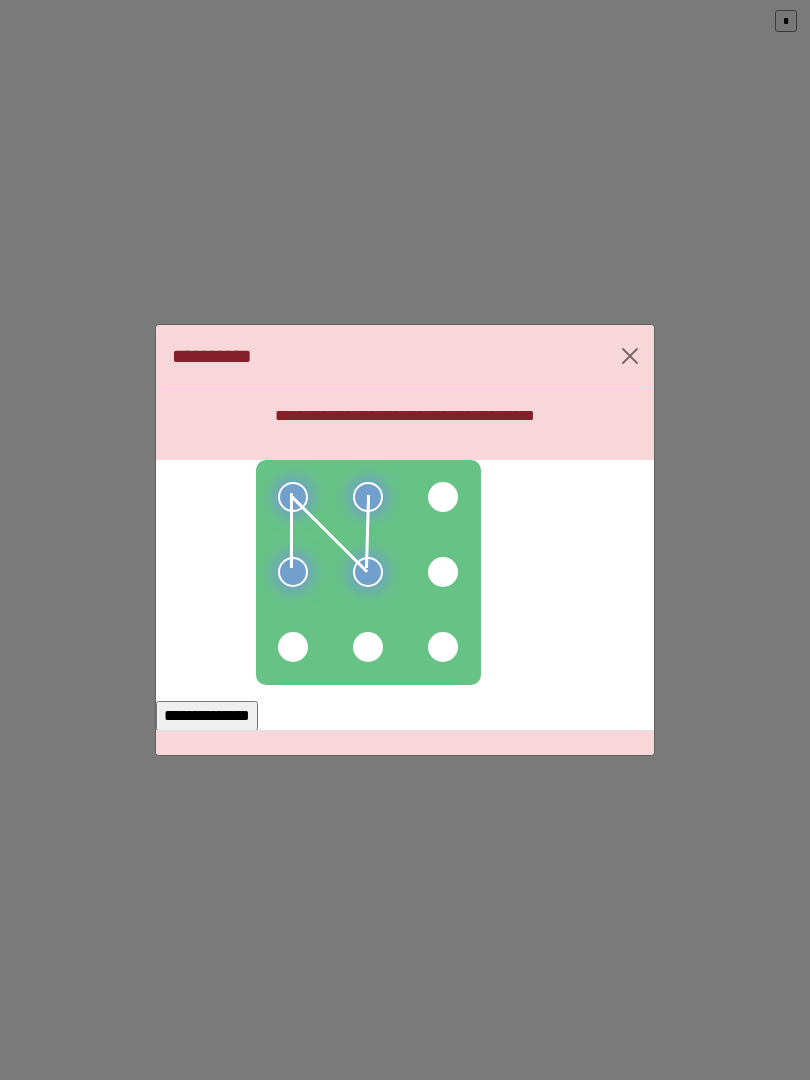 click at bounding box center (293, 647) 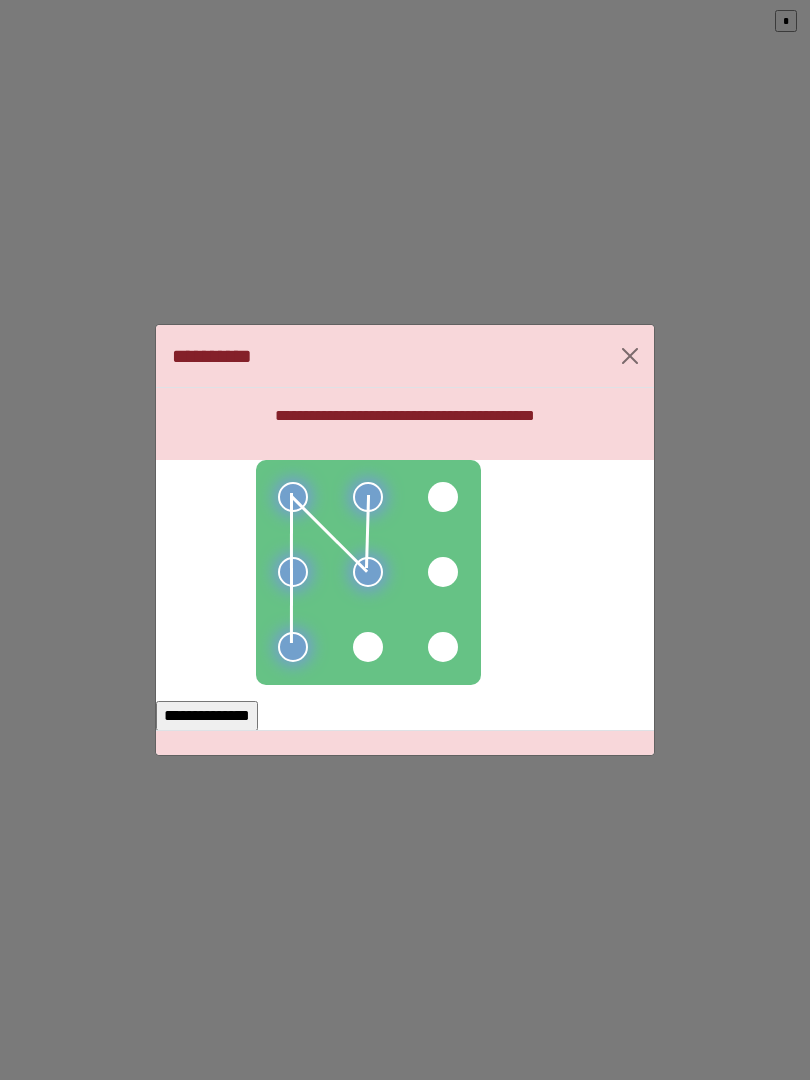 click on "**********" at bounding box center [207, 716] 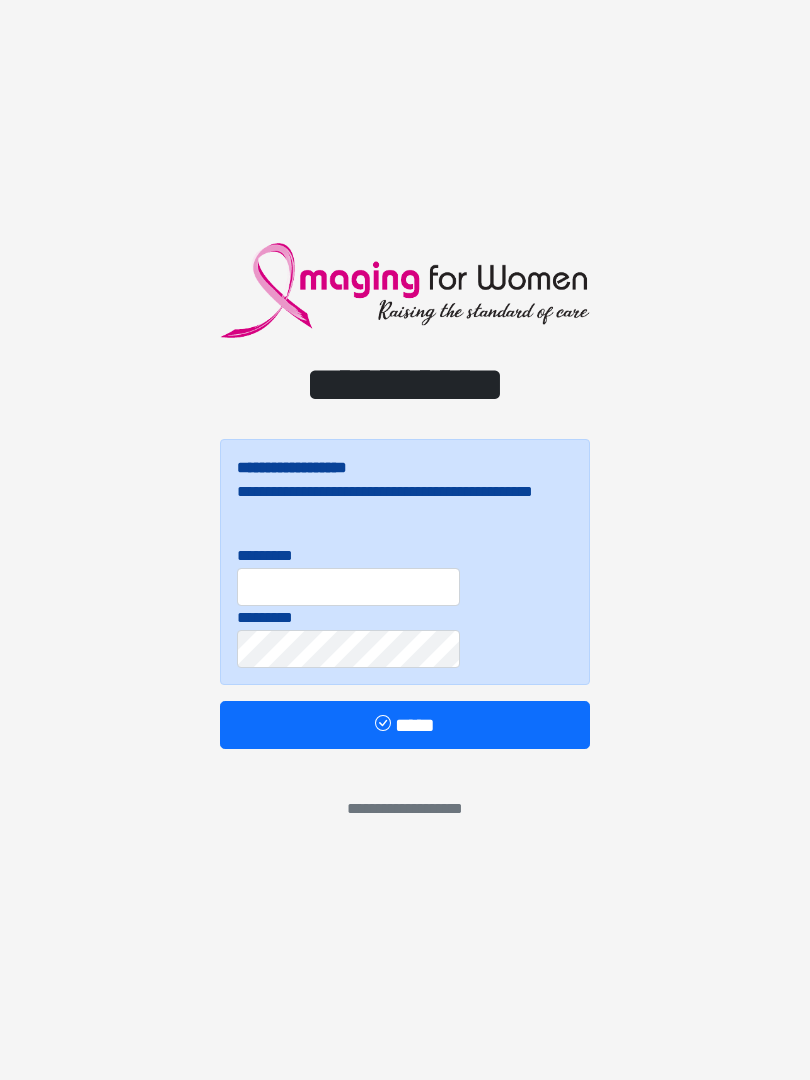 scroll, scrollTop: 0, scrollLeft: 0, axis: both 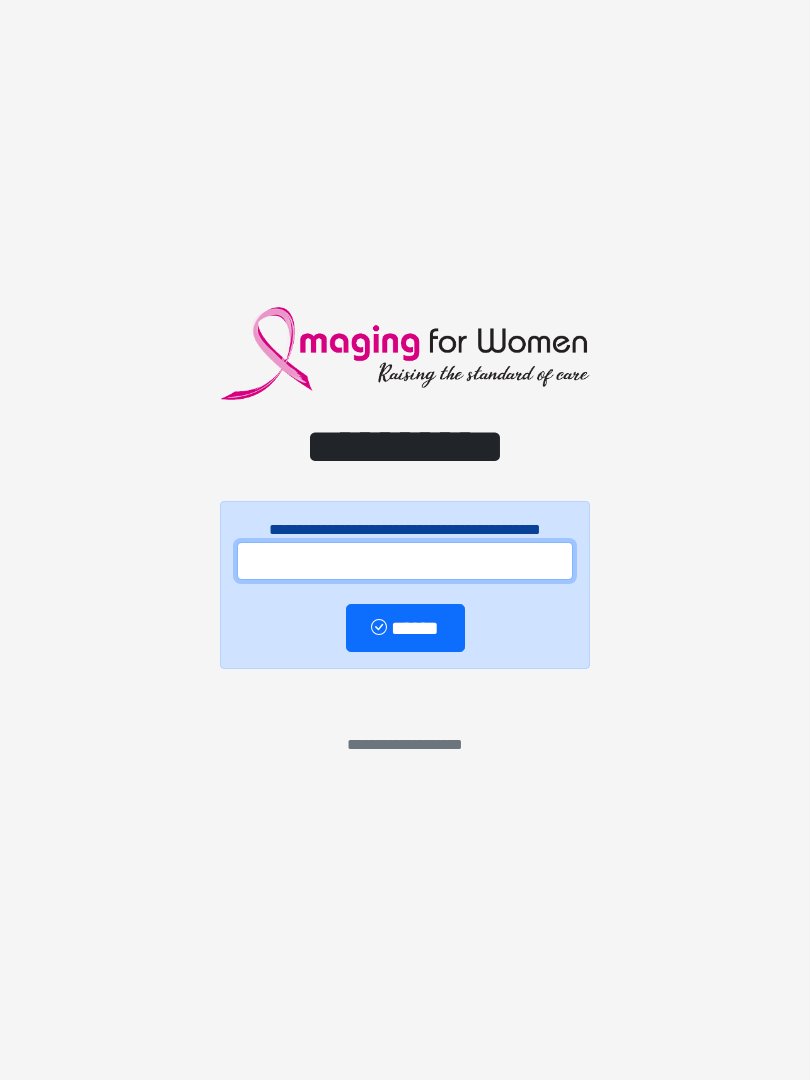 click at bounding box center [405, 561] 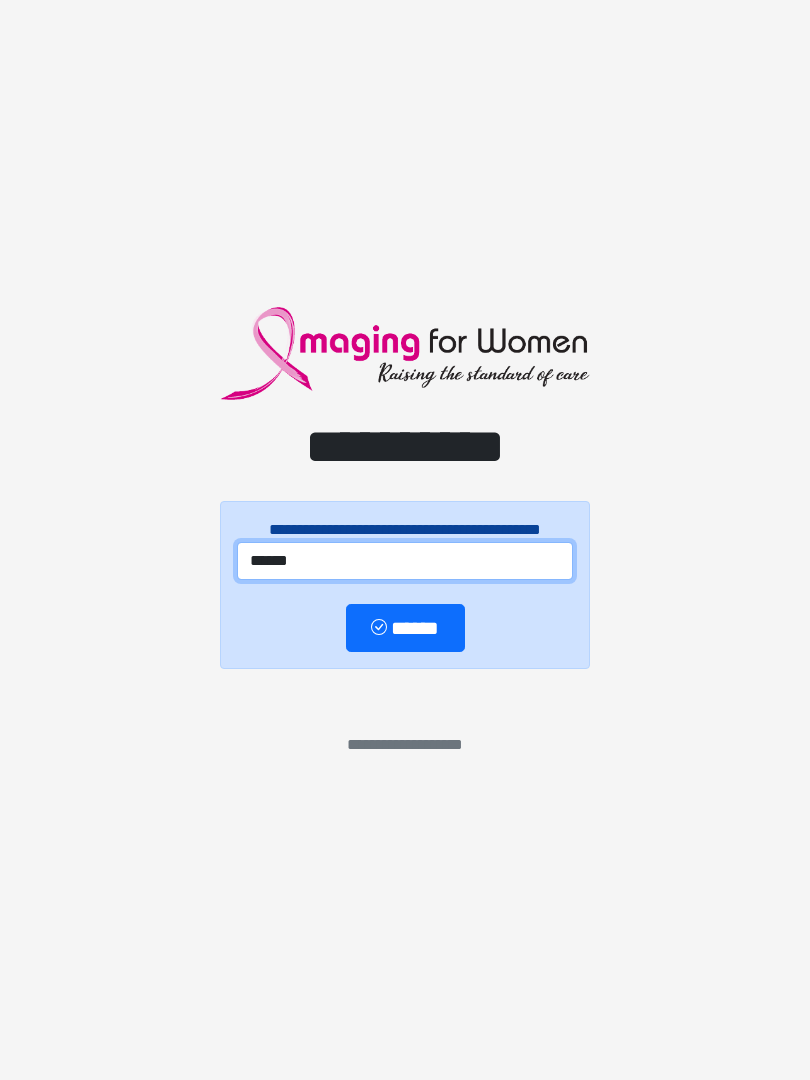 type on "******" 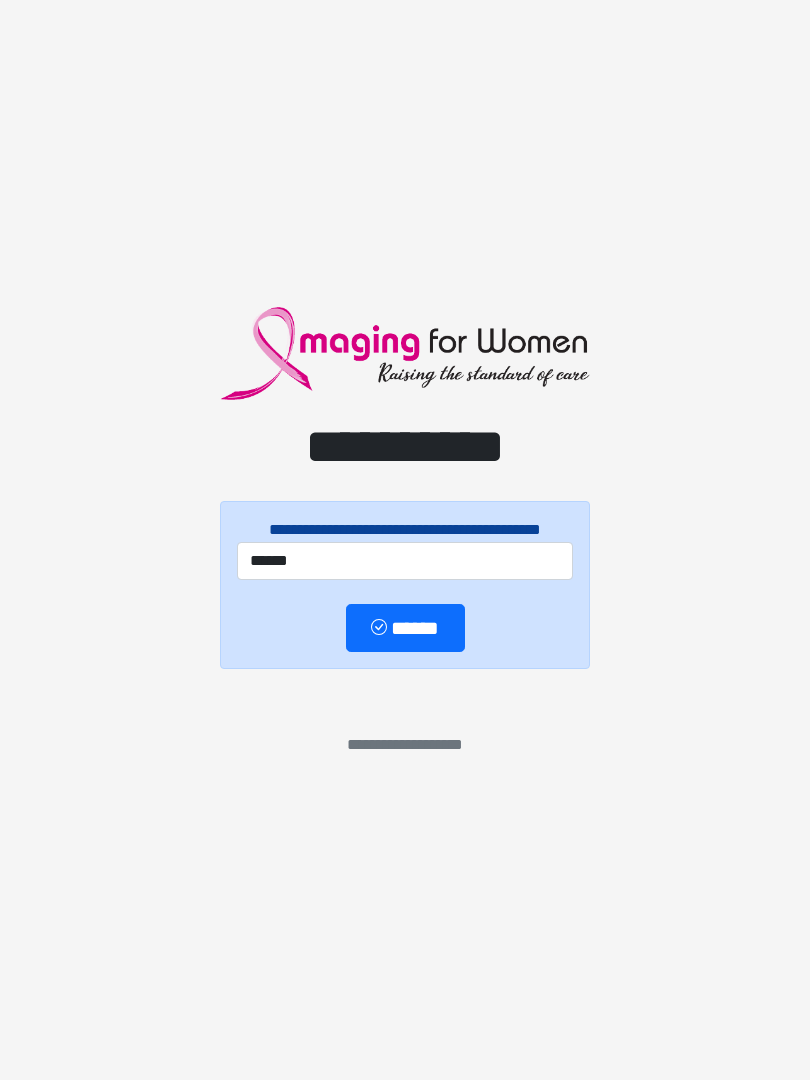 click on "******" at bounding box center [405, 628] 